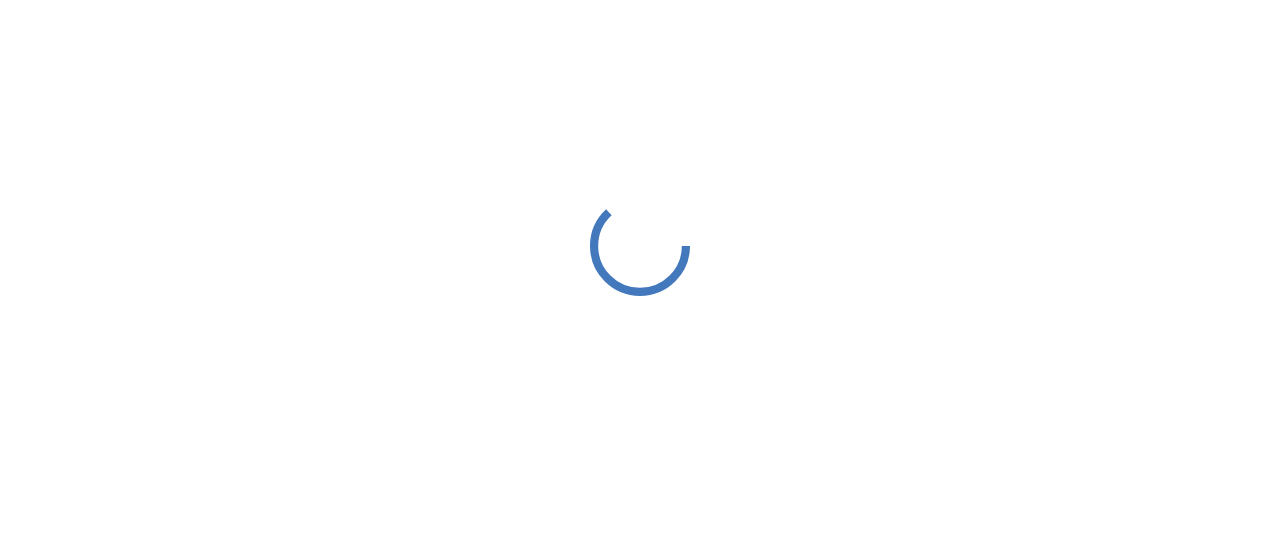 scroll, scrollTop: 0, scrollLeft: 0, axis: both 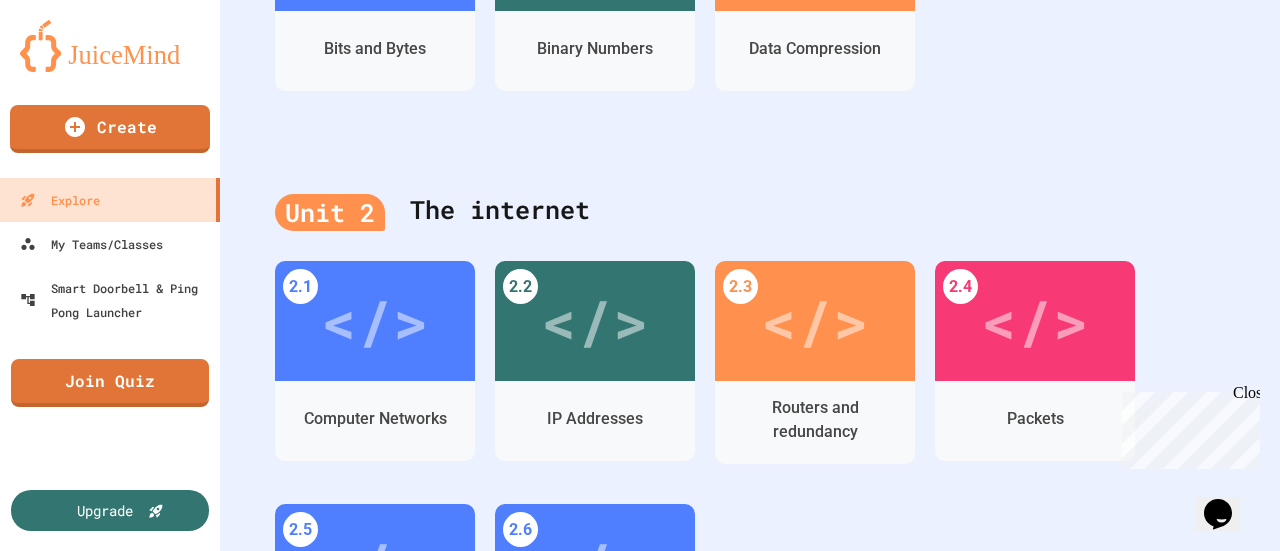 click at bounding box center [110, 46] 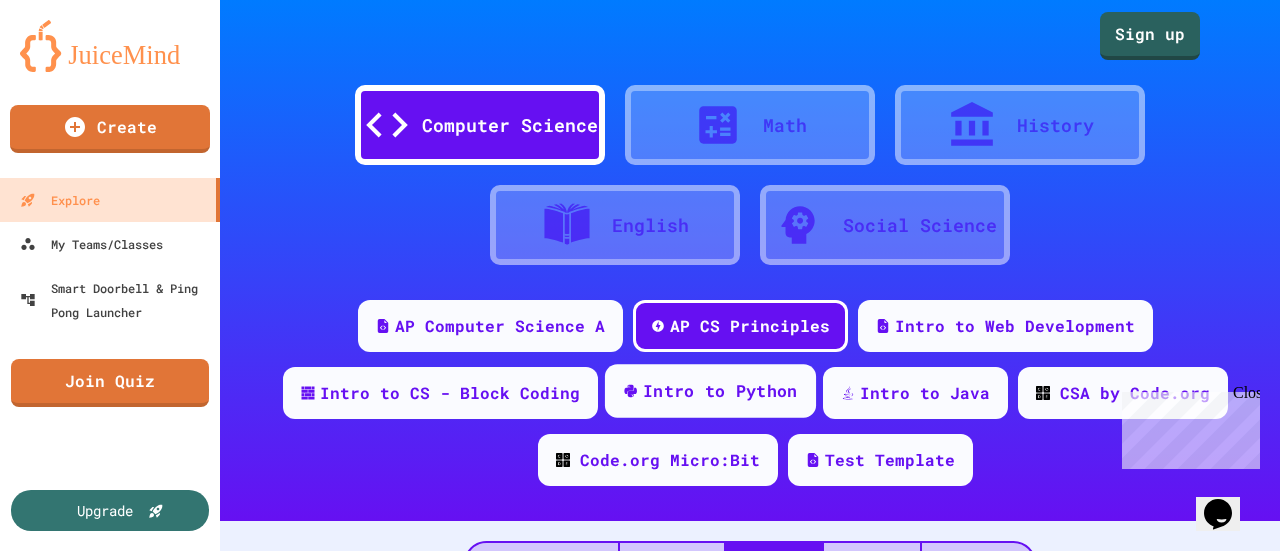 click on "Intro to Python" at bounding box center [720, 391] 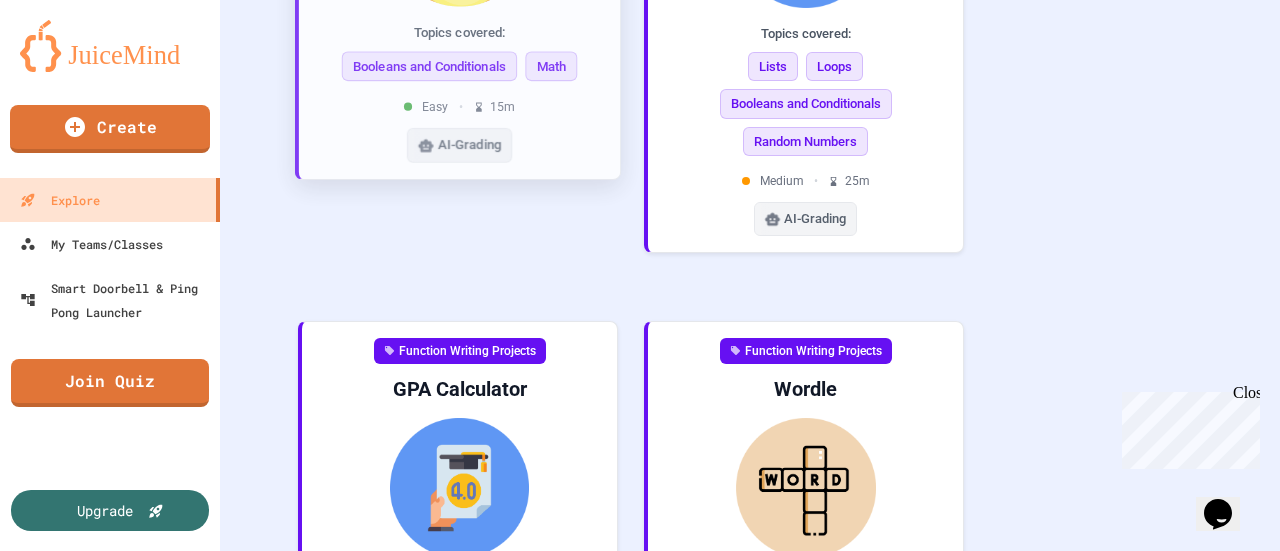 scroll, scrollTop: 1800, scrollLeft: 0, axis: vertical 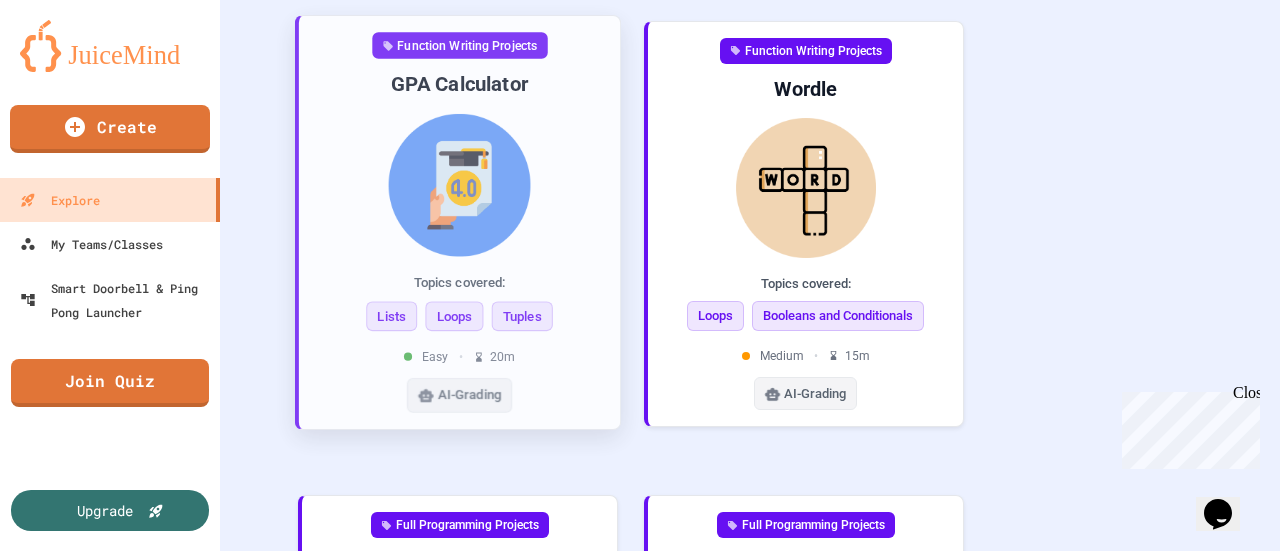 click at bounding box center [459, 184] 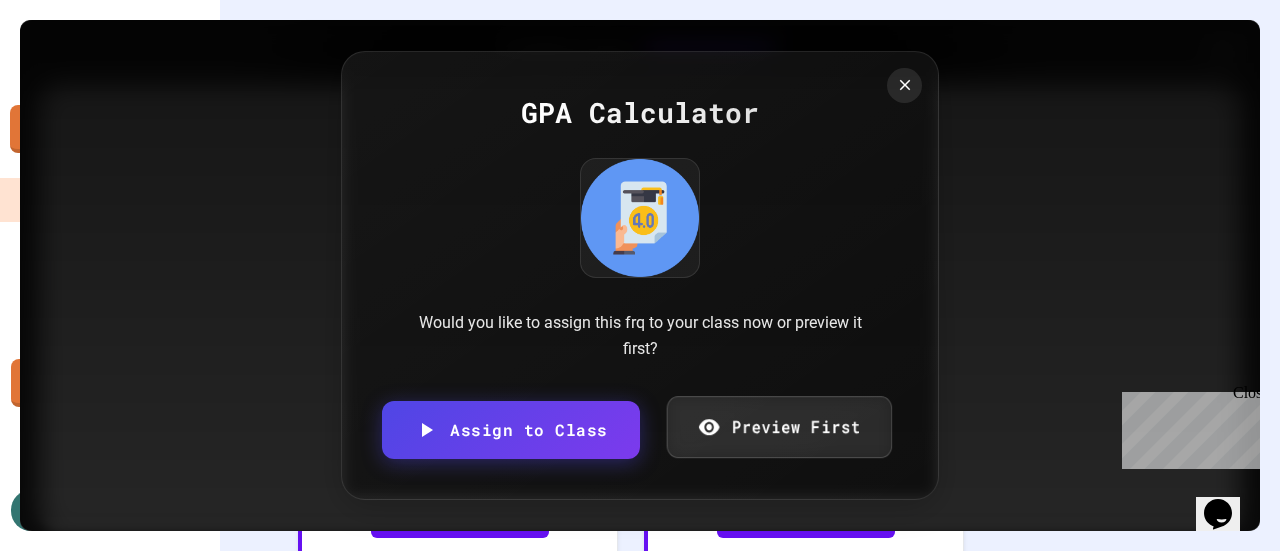 click on "Preview First" at bounding box center (778, 427) 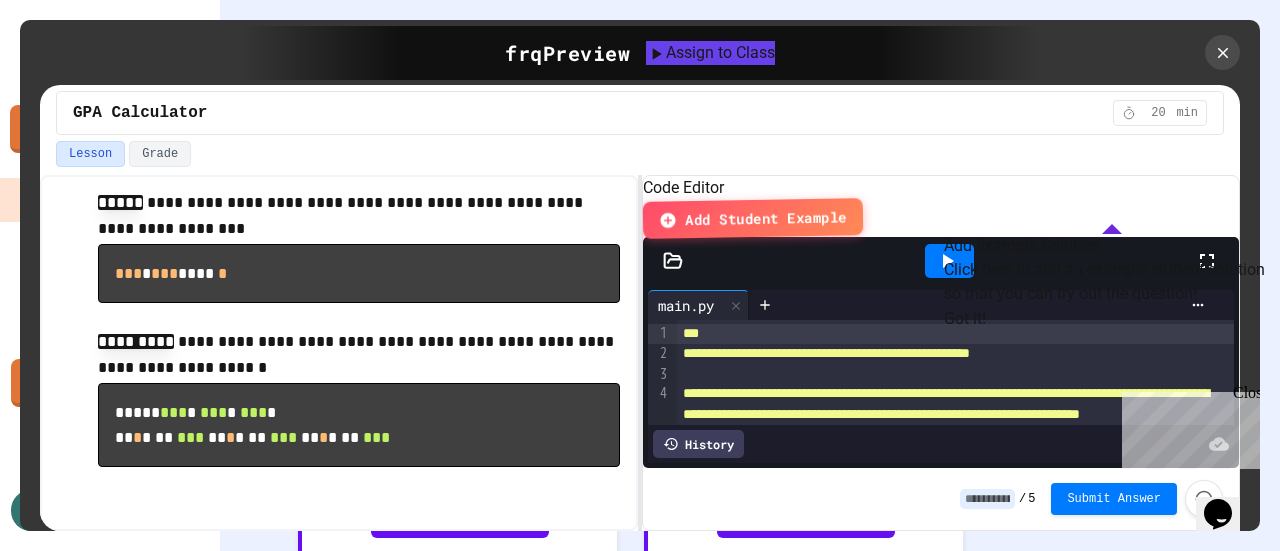 scroll, scrollTop: 1146, scrollLeft: 0, axis: vertical 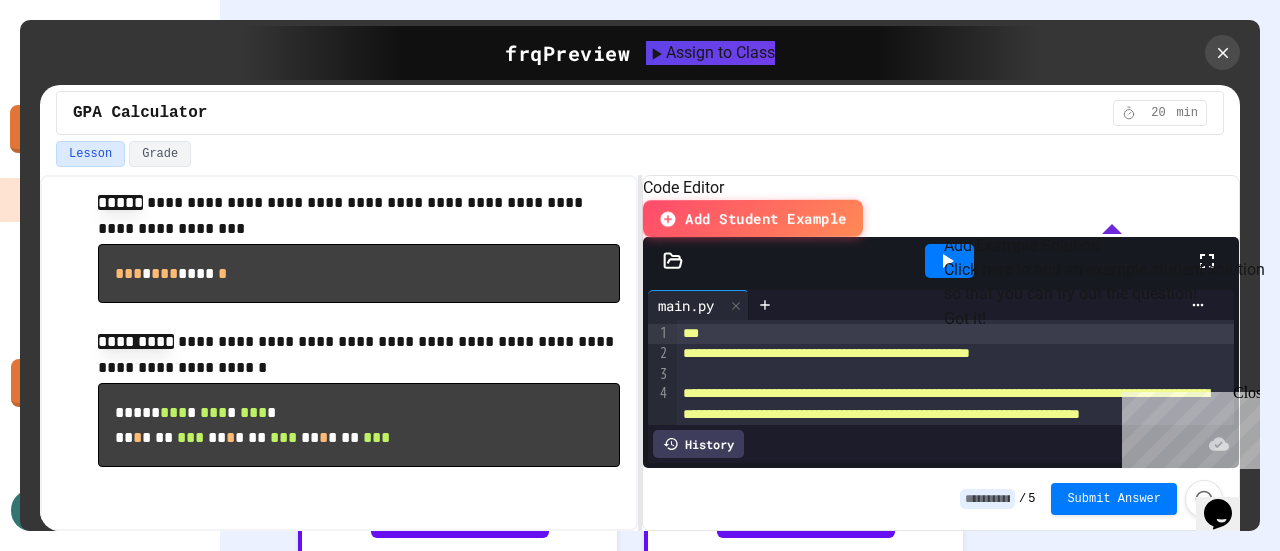 click on "Got it!" at bounding box center [965, 319] 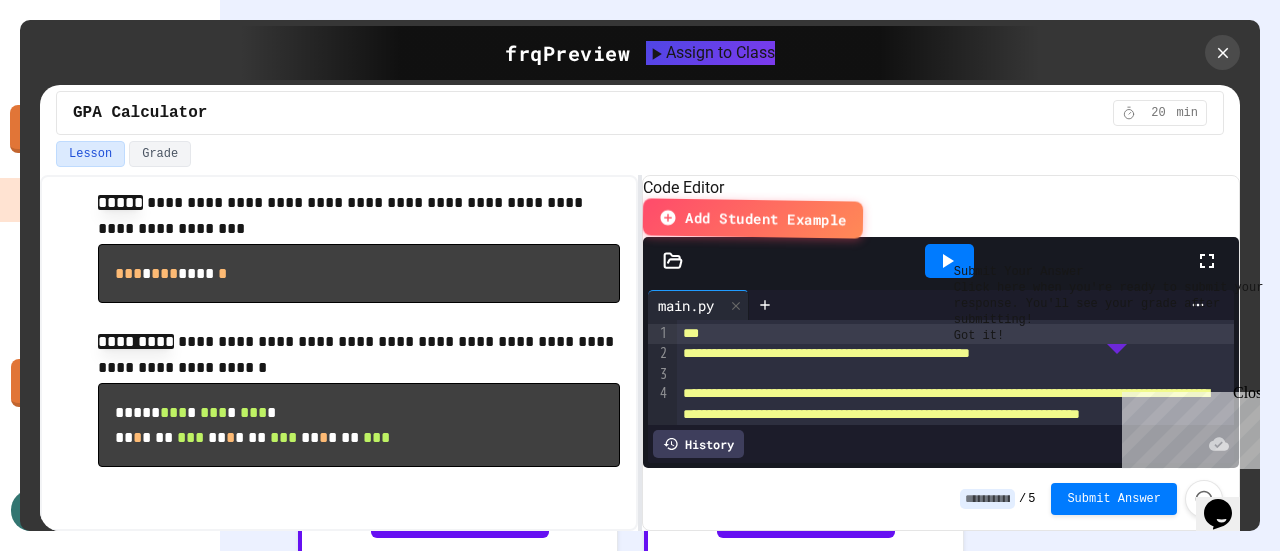 click 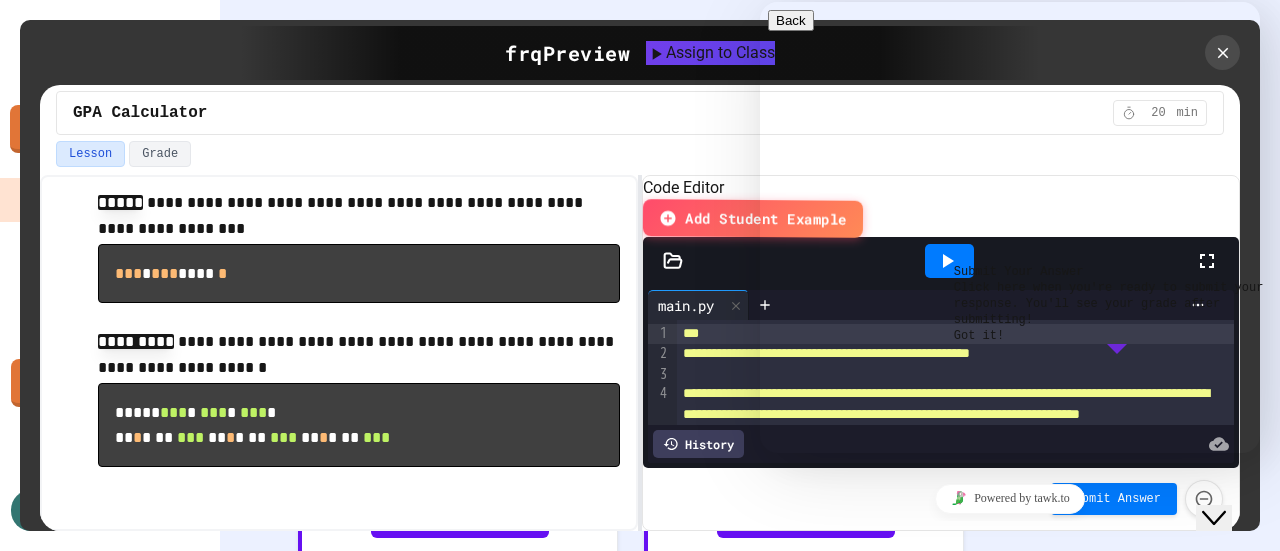 click on "We typically reply in a few minutes" at bounding box center (1010, 625) 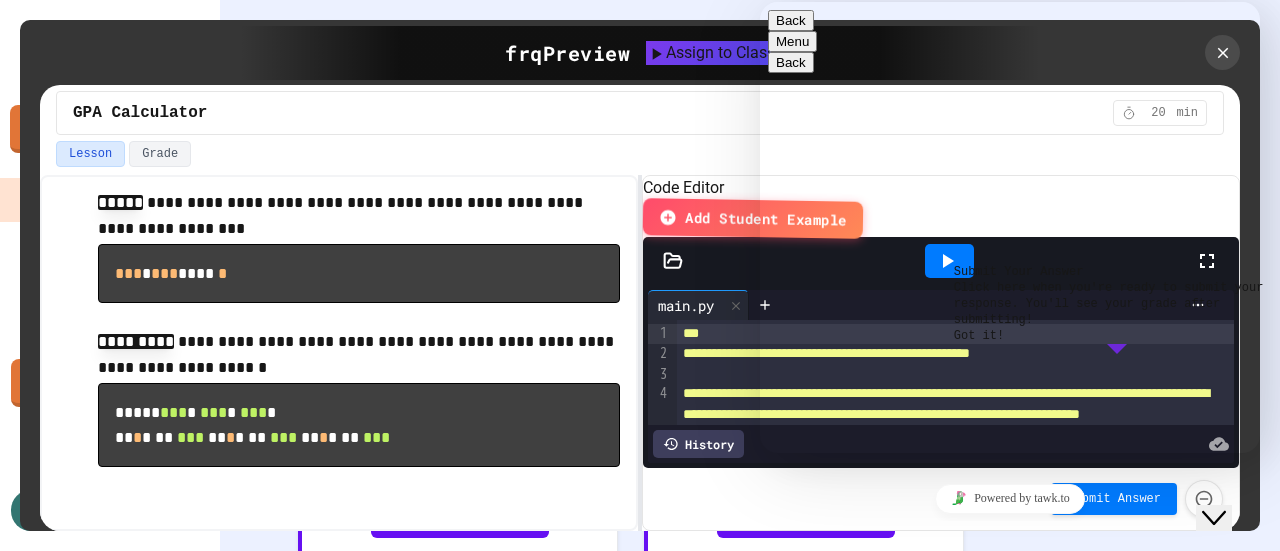 click at bounding box center (760, 2) 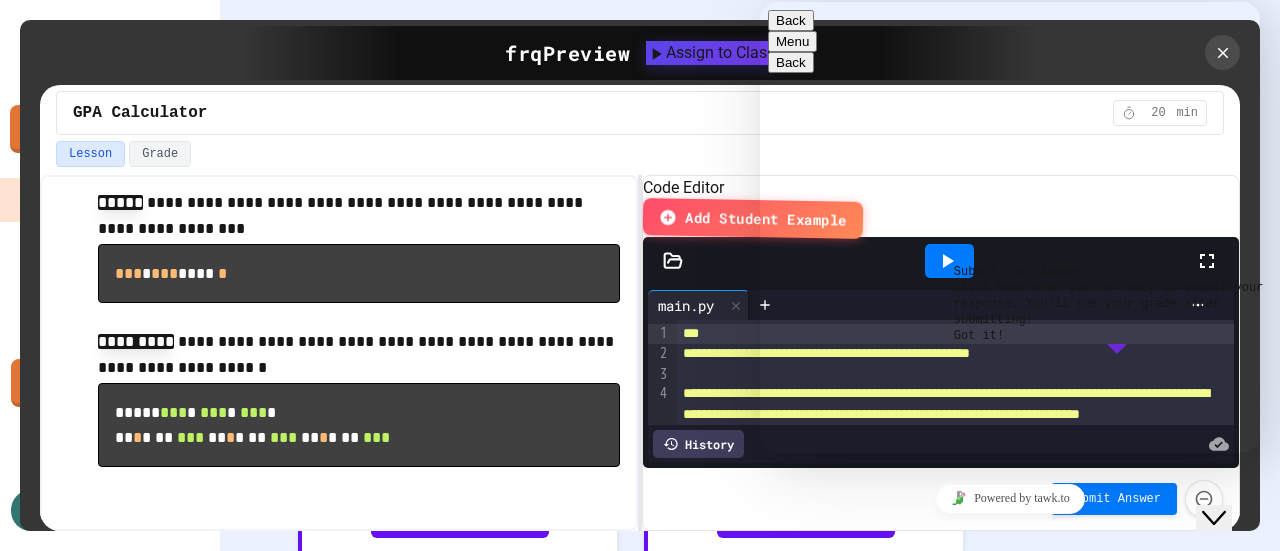 click on "Back" at bounding box center (791, 20) 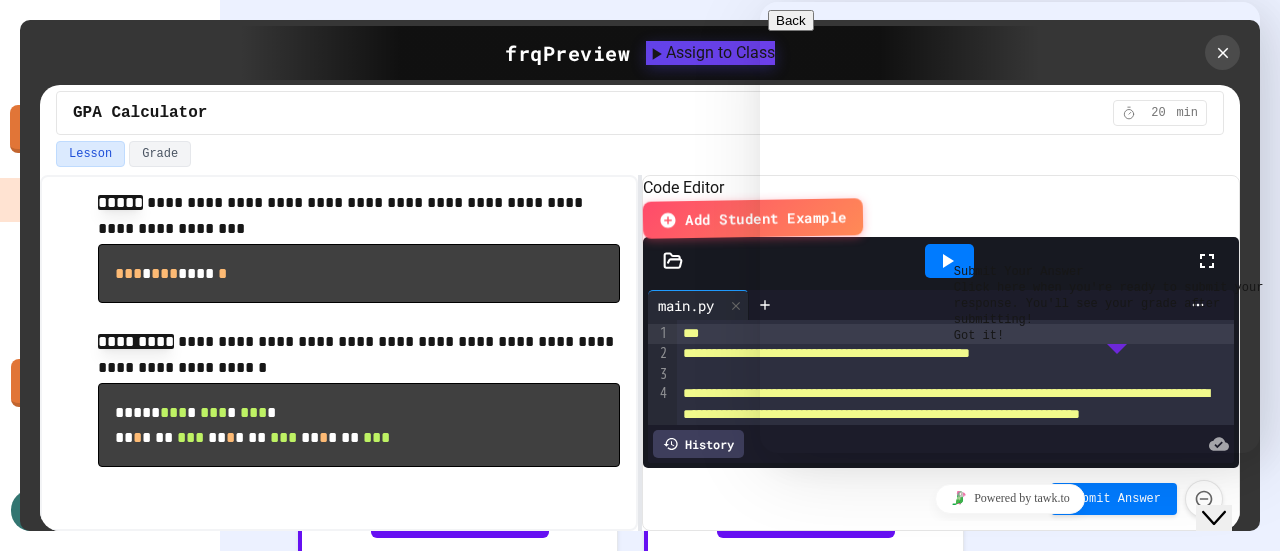 click on "GPA Calculator 20 min" at bounding box center [640, 113] 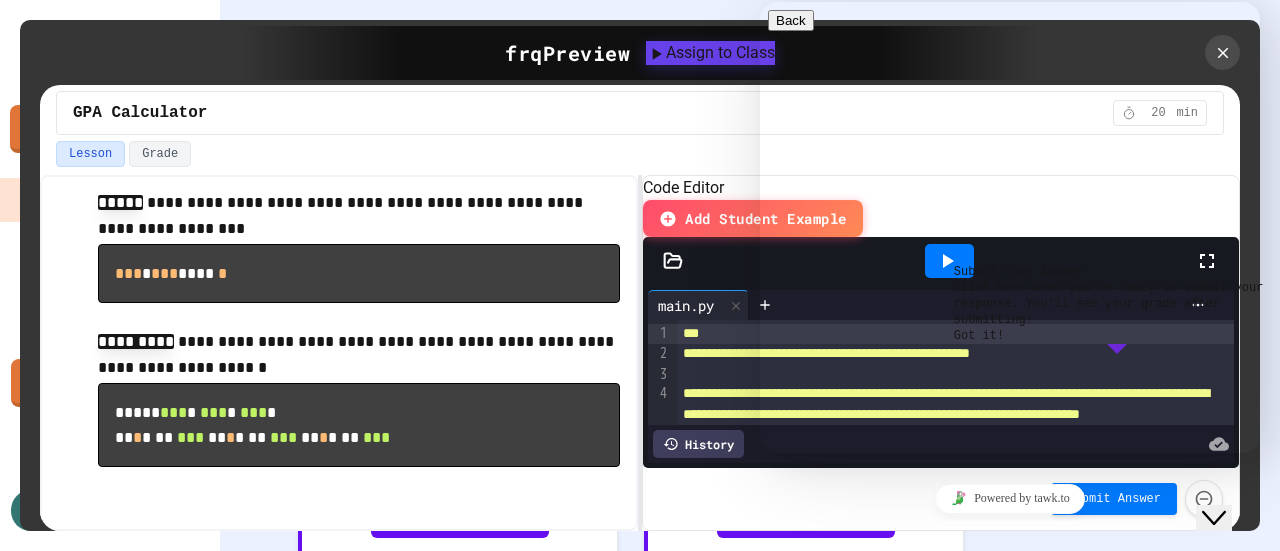 click on "Close Chat This icon closes the chat window." at bounding box center [1214, 518] 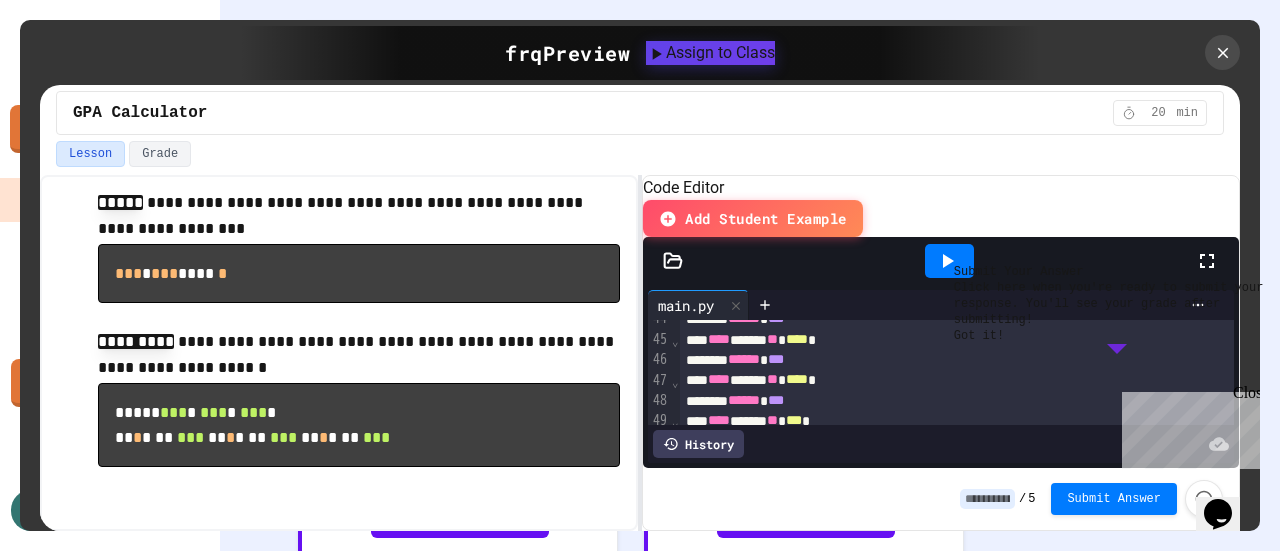 scroll, scrollTop: 1089, scrollLeft: 0, axis: vertical 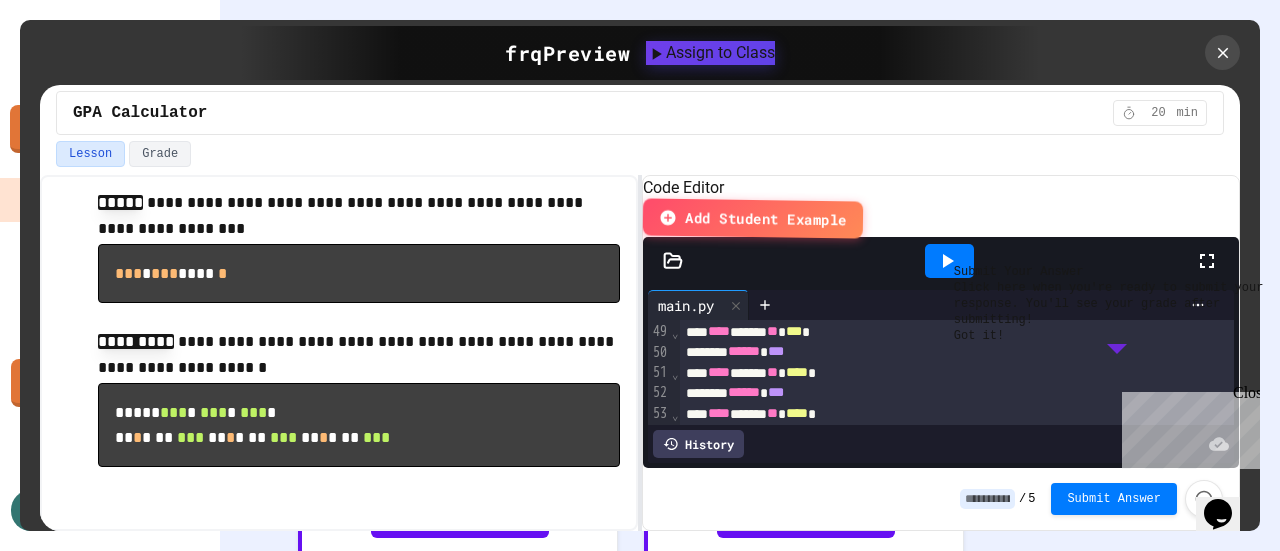 click 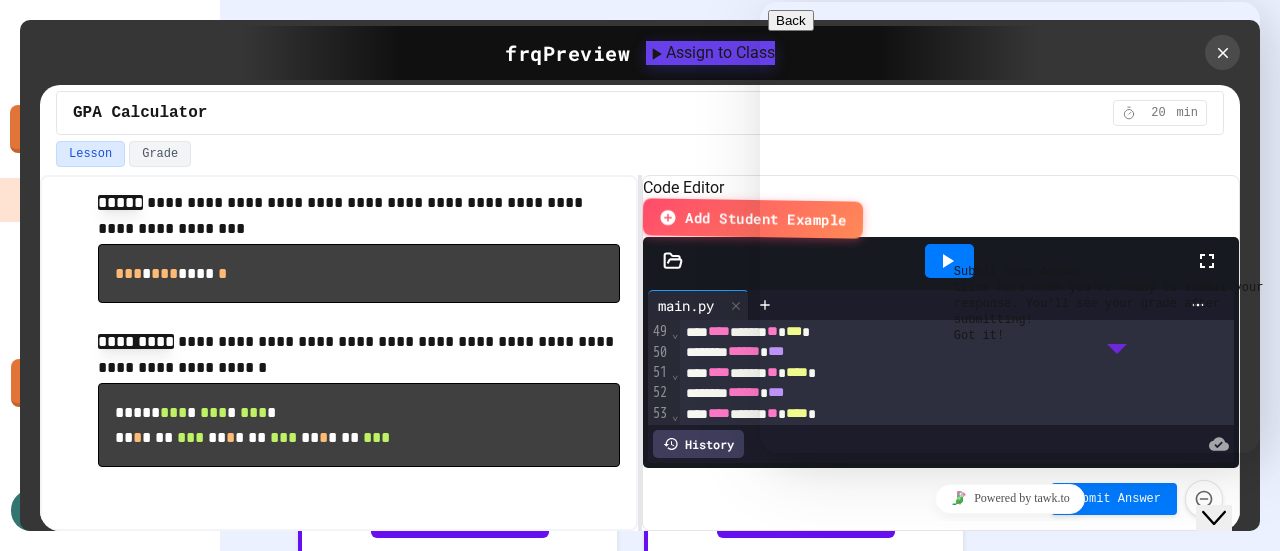 click on "Chat now!" at bounding box center (1010, 591) 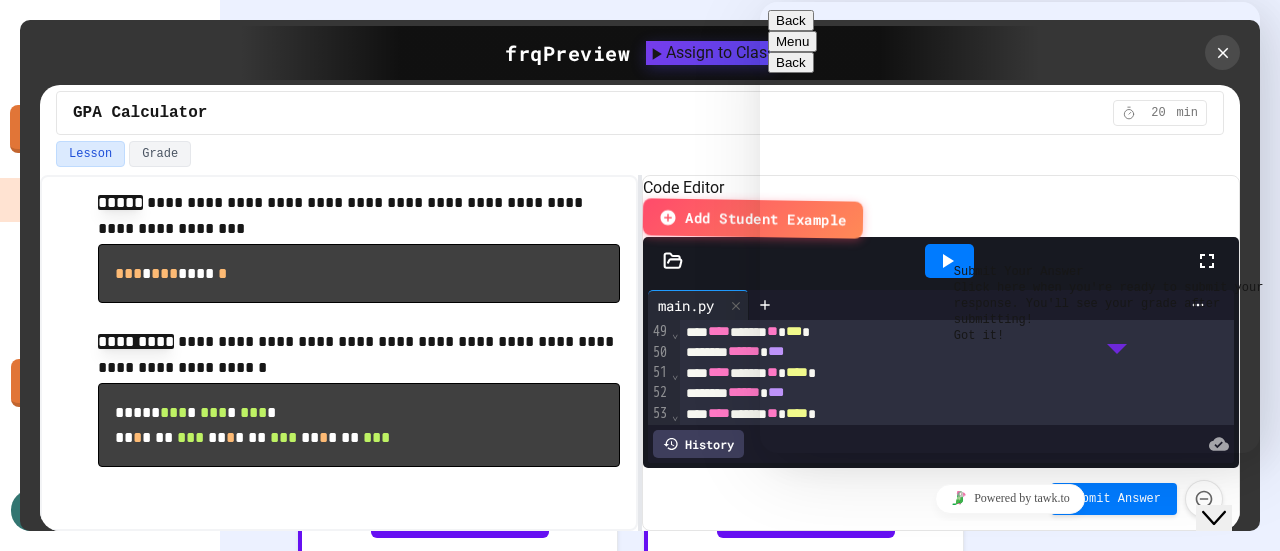 click on "******" at bounding box center [760, 2] 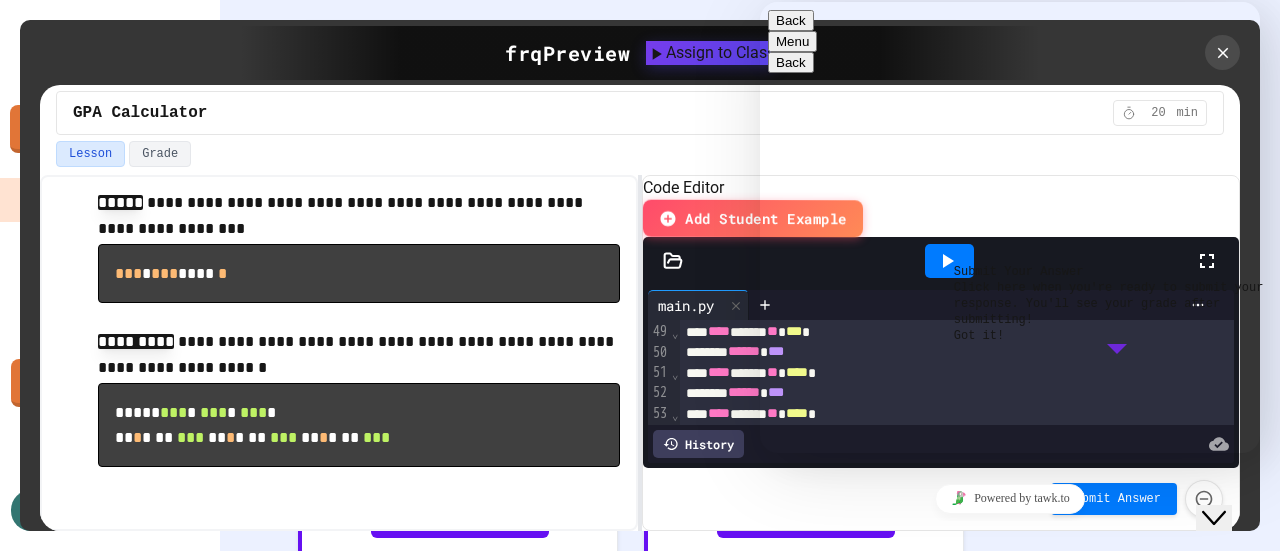 scroll, scrollTop: 0, scrollLeft: 0, axis: both 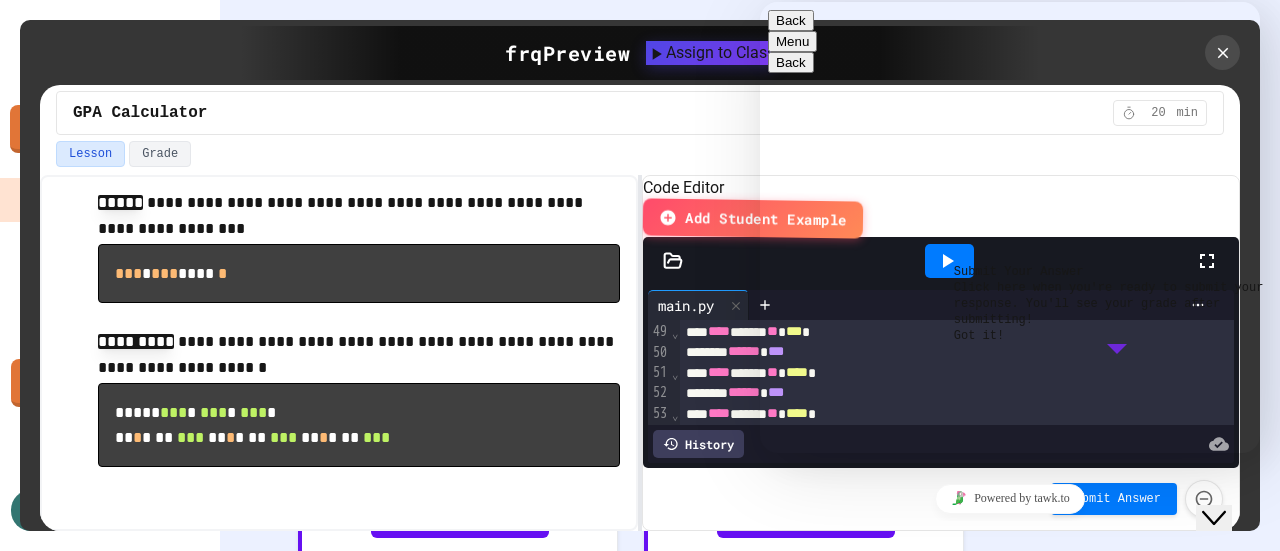 click on "frq  Preview Assign to Class" at bounding box center (640, 52) 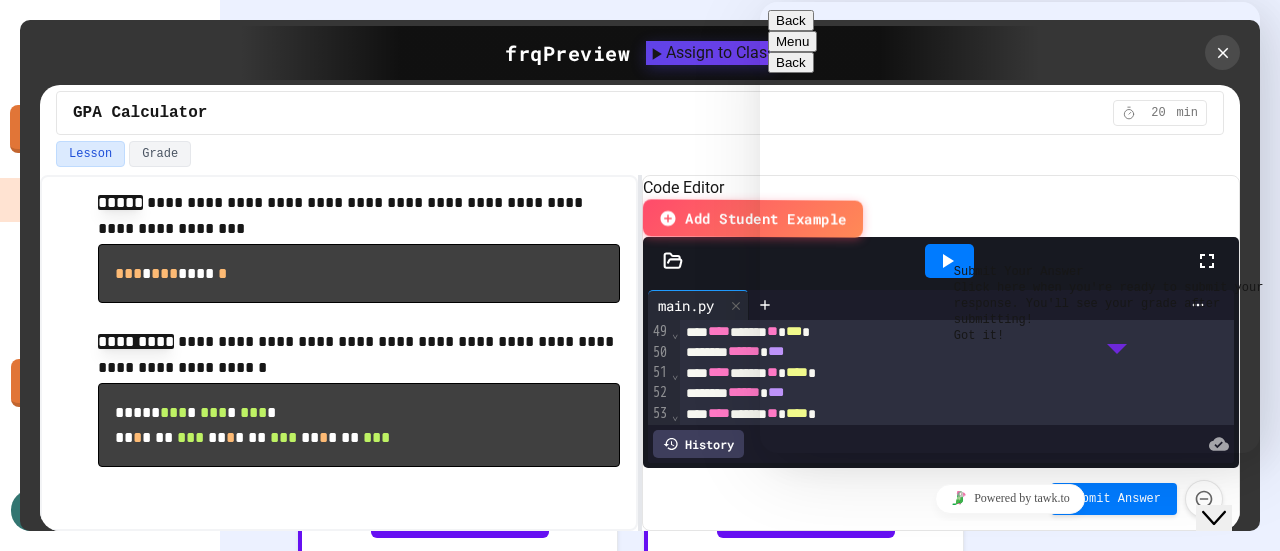 click on "**********" at bounding box center (760, 2) 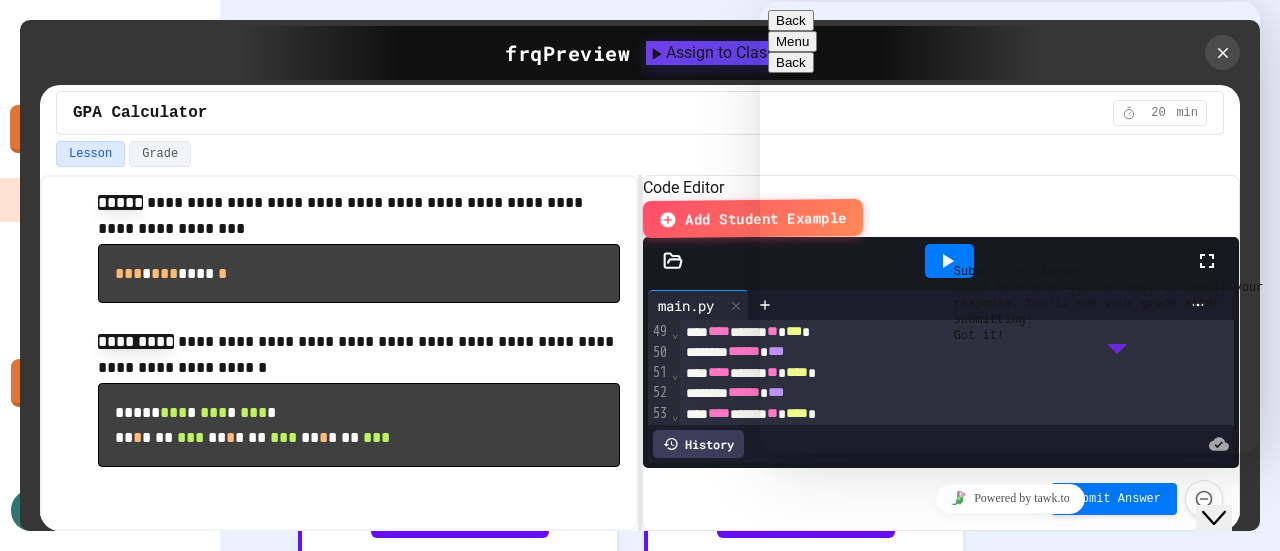scroll, scrollTop: 0, scrollLeft: 0, axis: both 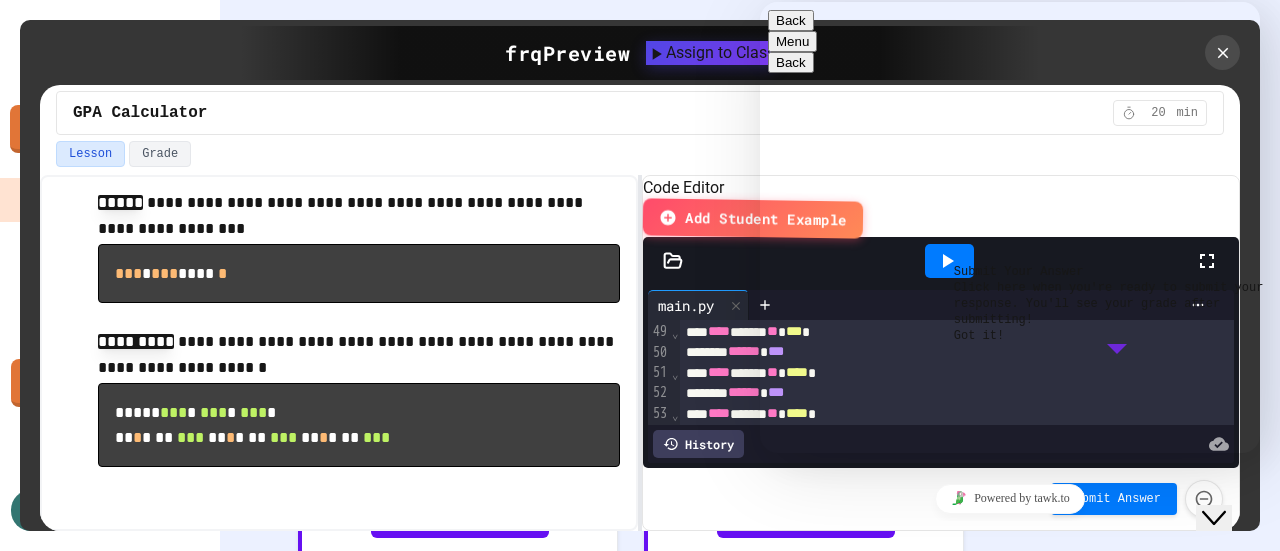 type on "**********" 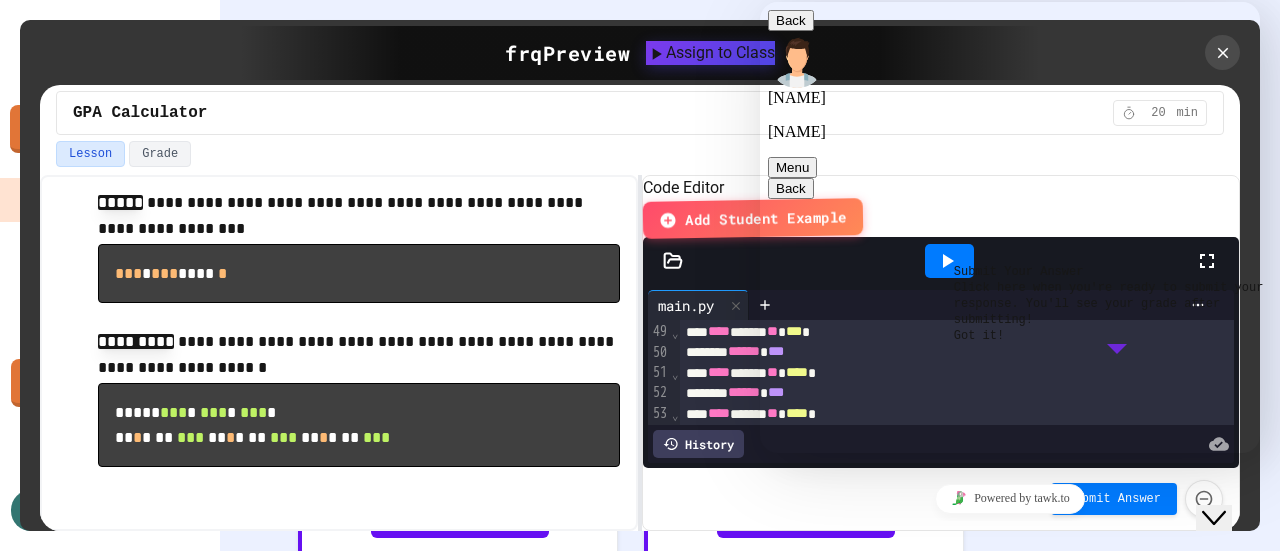 click at bounding box center (760, 2) 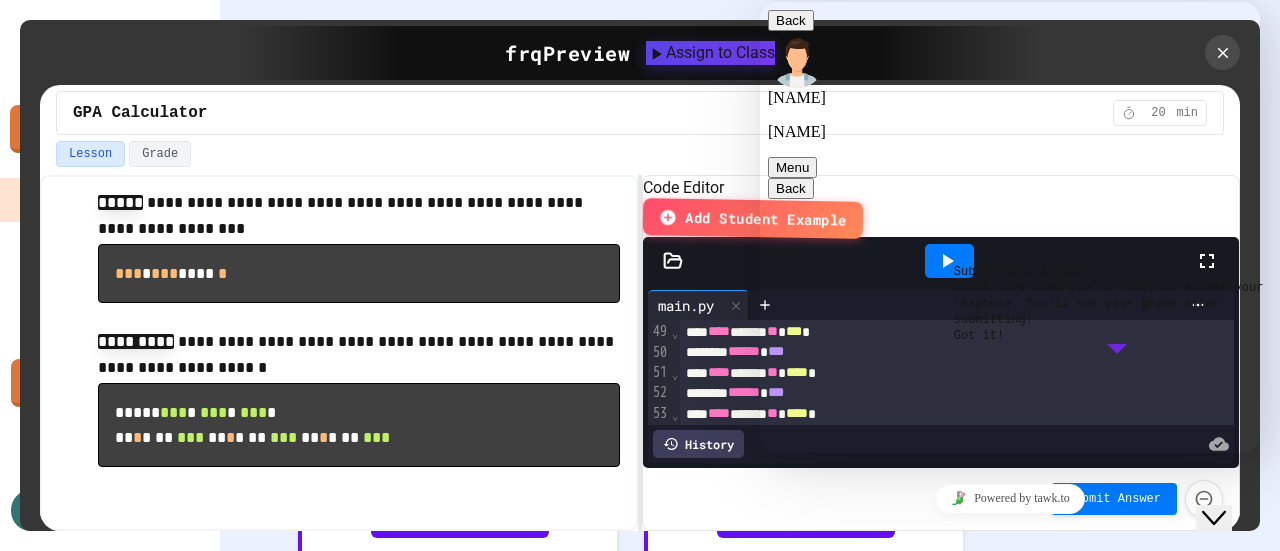 type on "********" 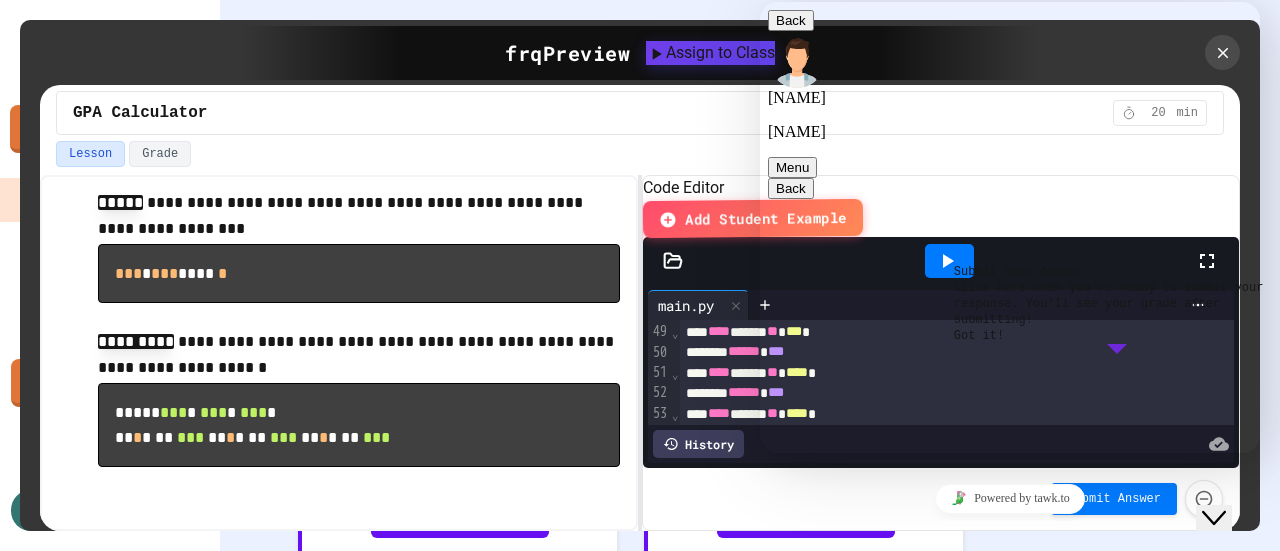 scroll, scrollTop: 79, scrollLeft: 0, axis: vertical 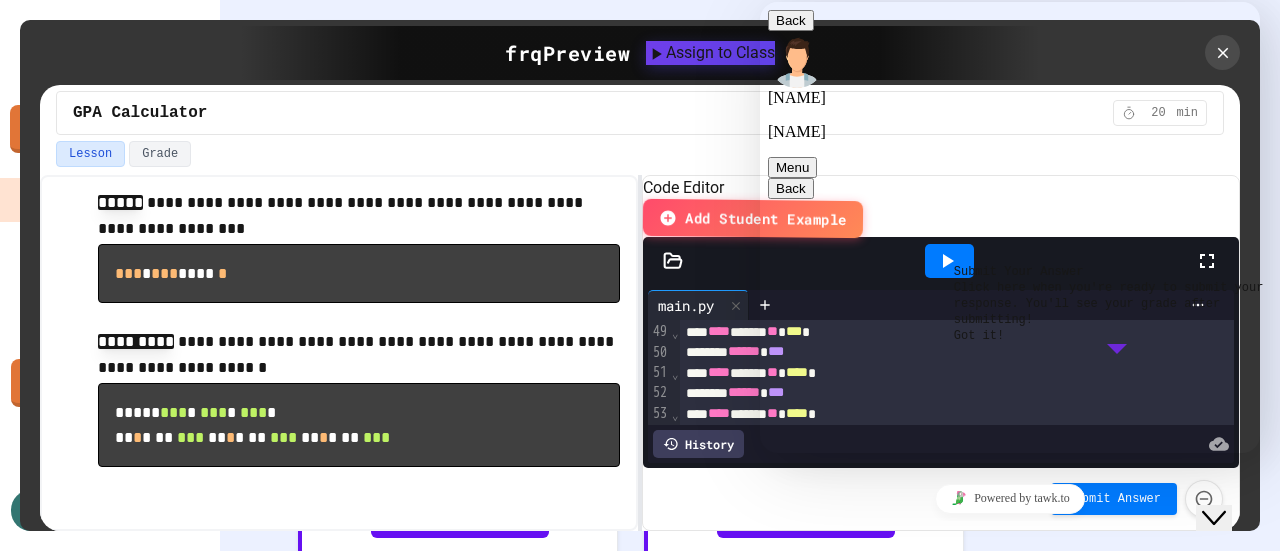 click at bounding box center [760, 2] 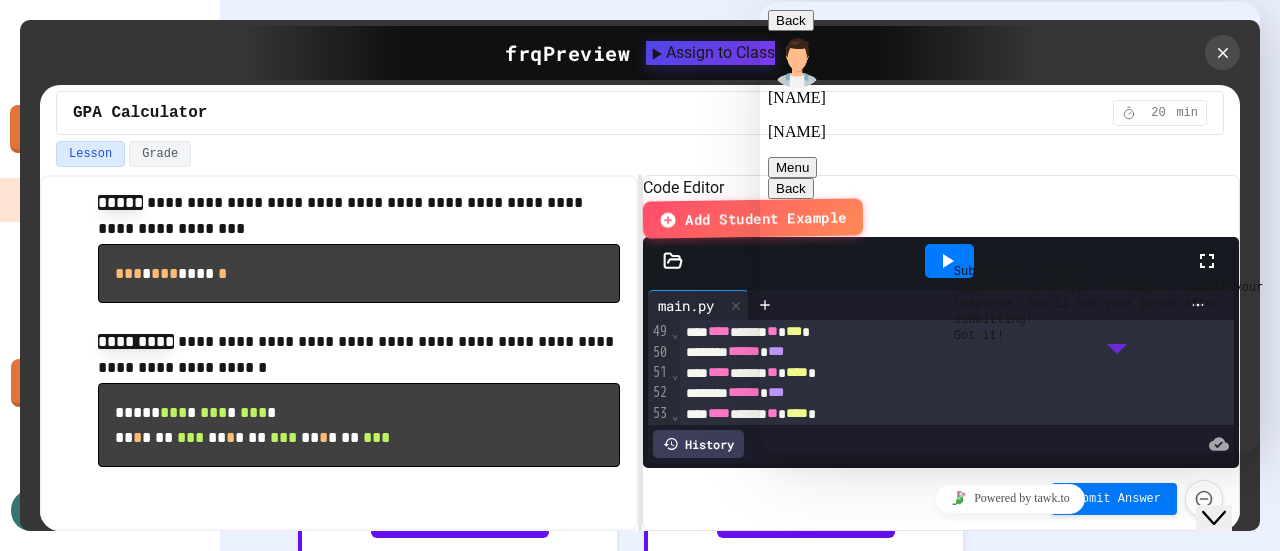 scroll, scrollTop: 79, scrollLeft: 0, axis: vertical 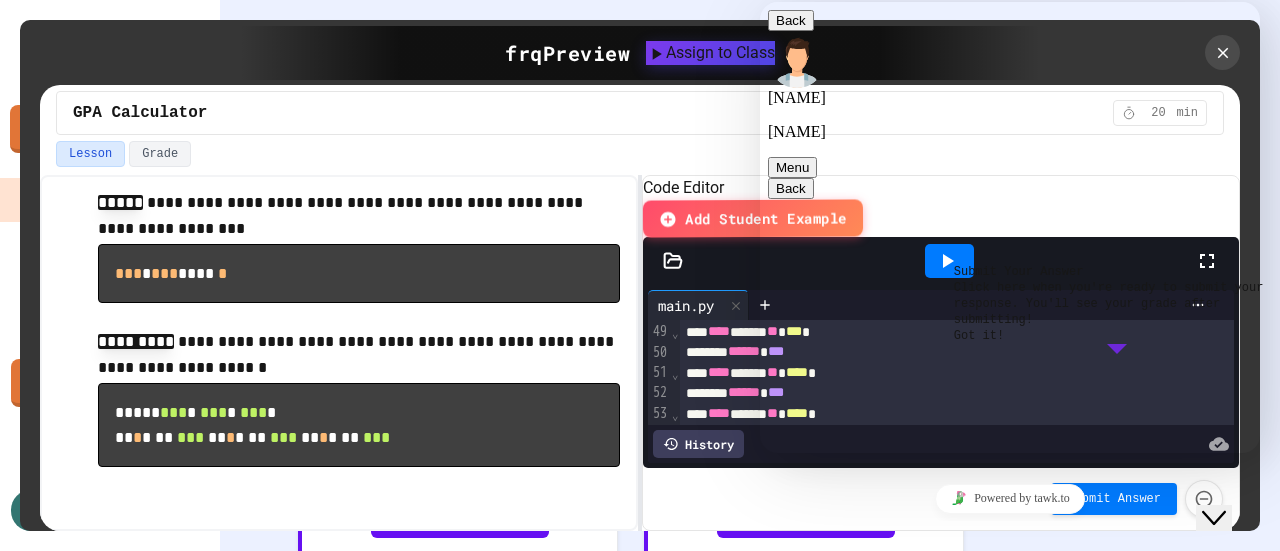 type on "**********" 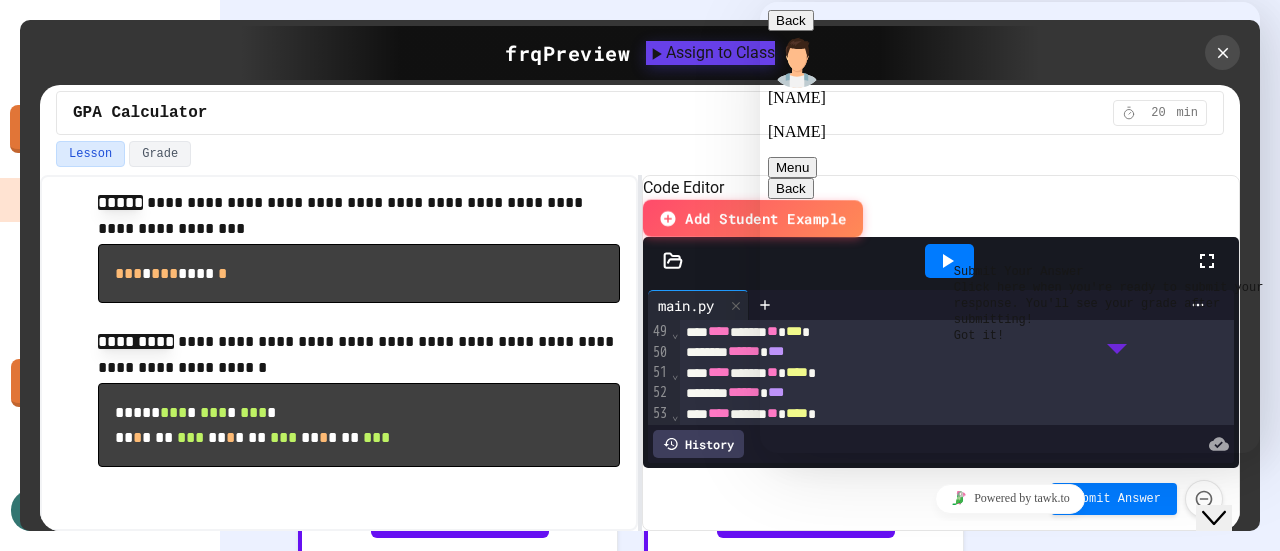 scroll, scrollTop: 191, scrollLeft: 0, axis: vertical 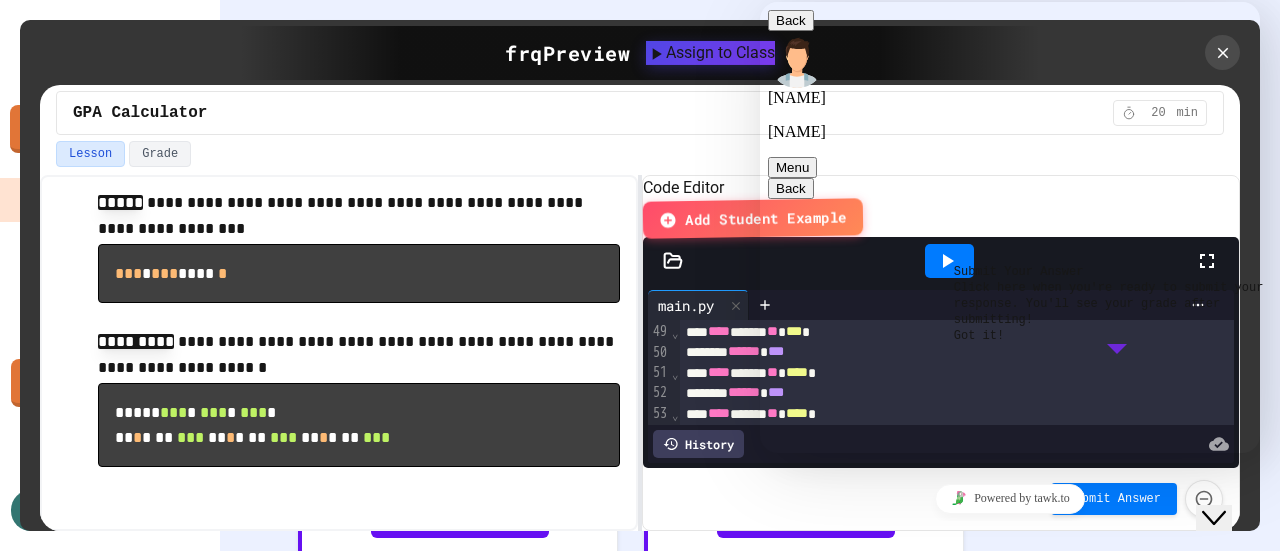 click on "Rate this chat Upload File Insert emoji" at bounding box center [760, 2] 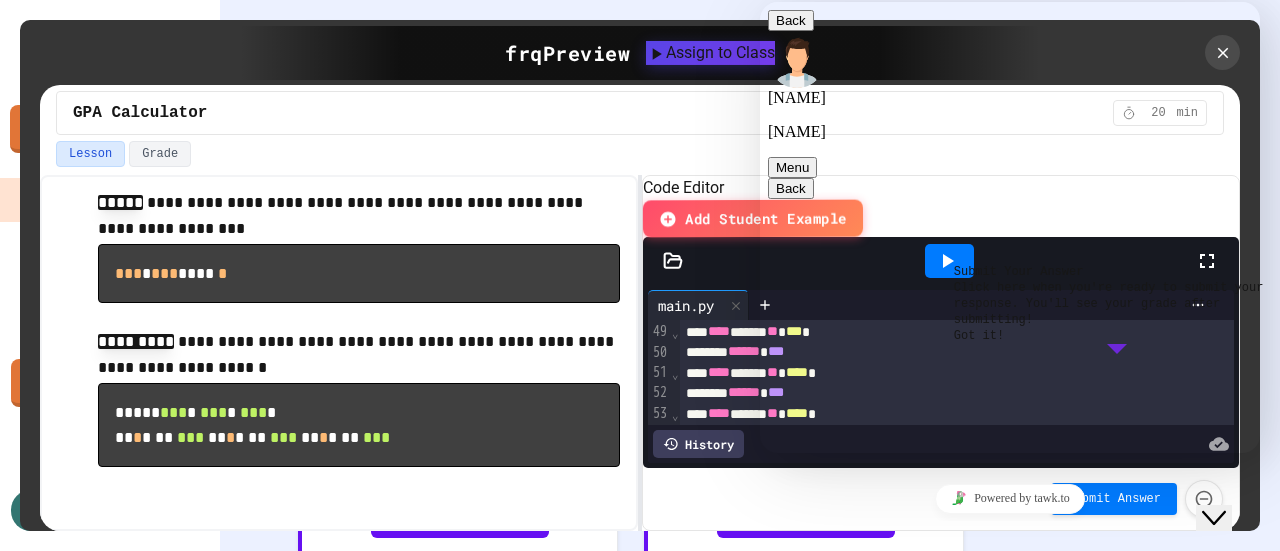 click at bounding box center (760, 2) 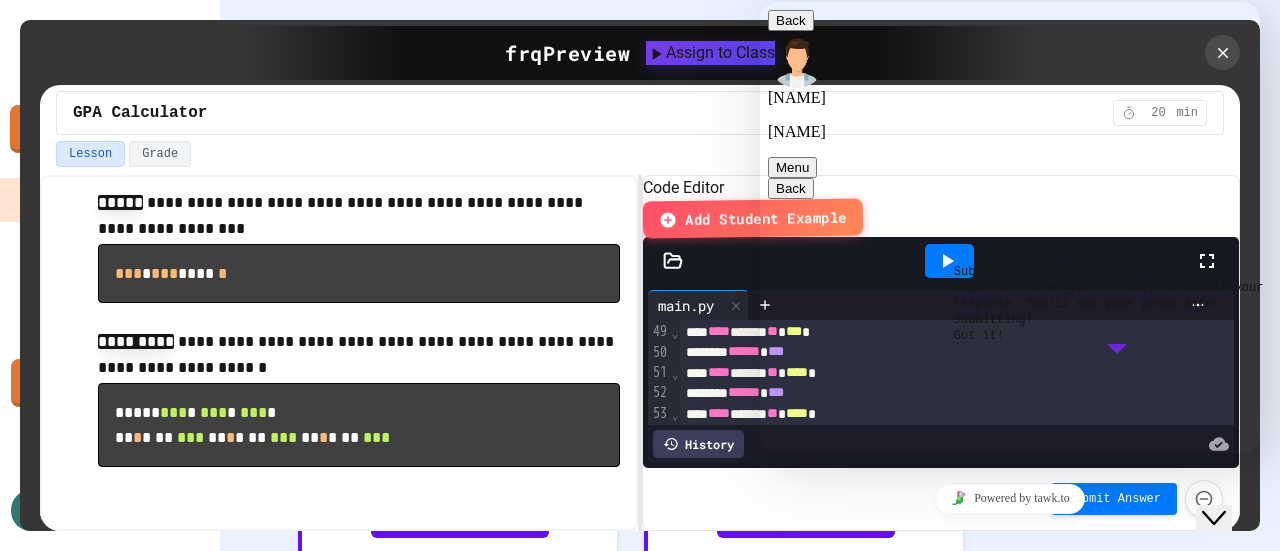 click at bounding box center (760, 2) 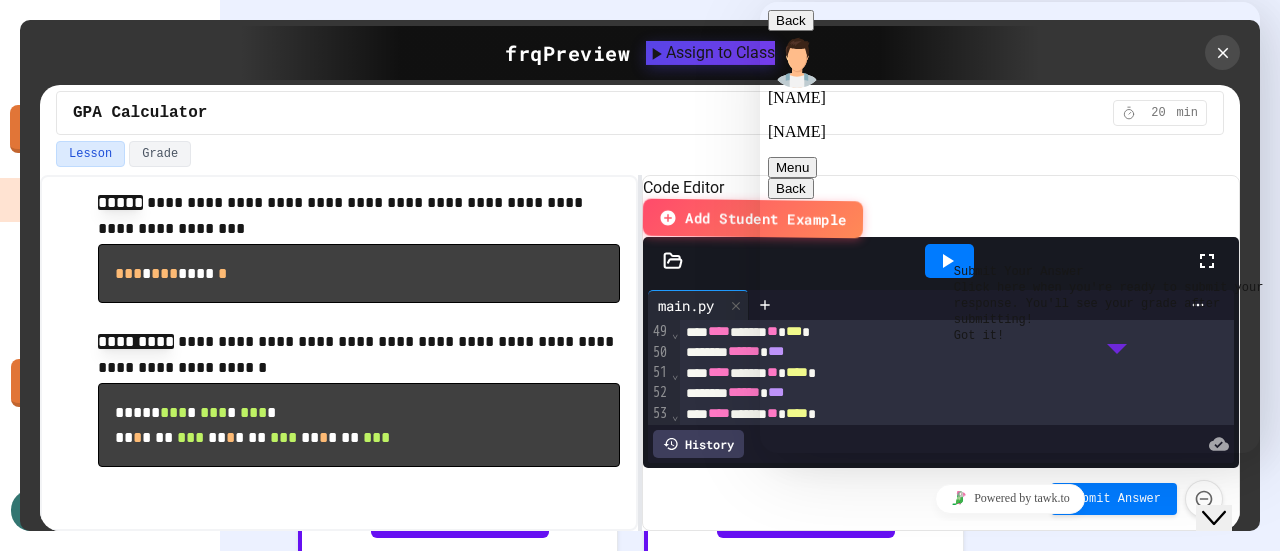 type on "*****" 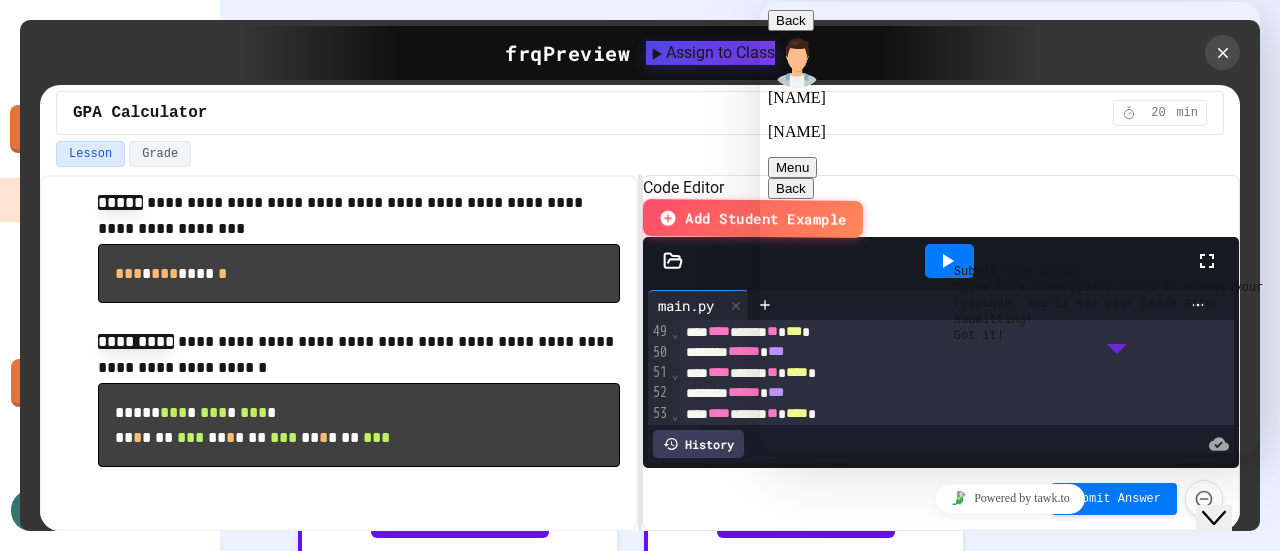 type 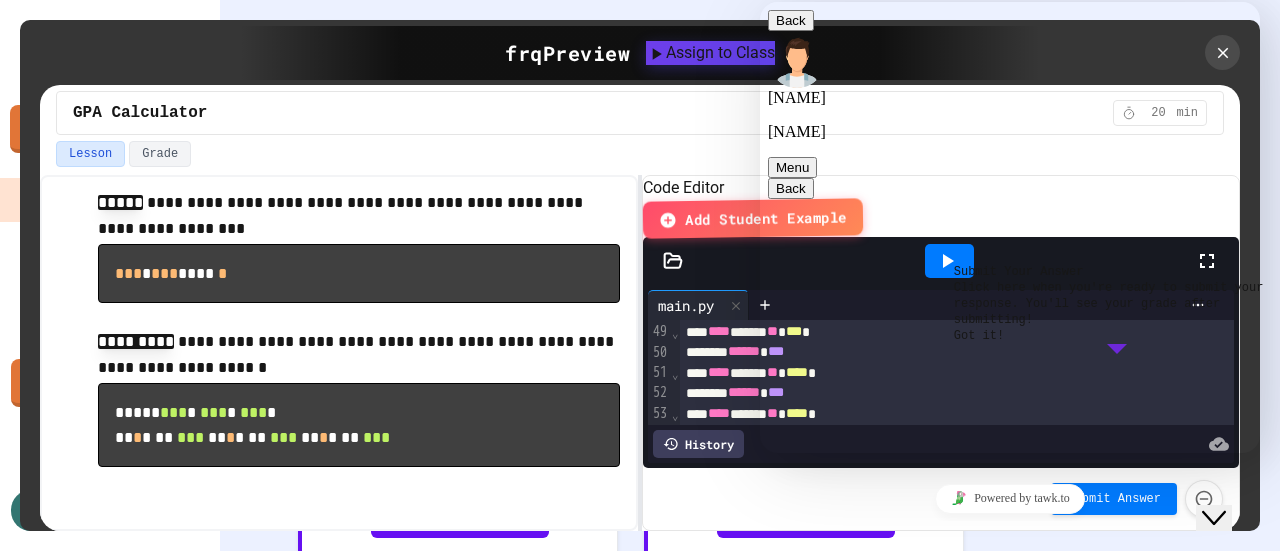 scroll, scrollTop: 298, scrollLeft: 0, axis: vertical 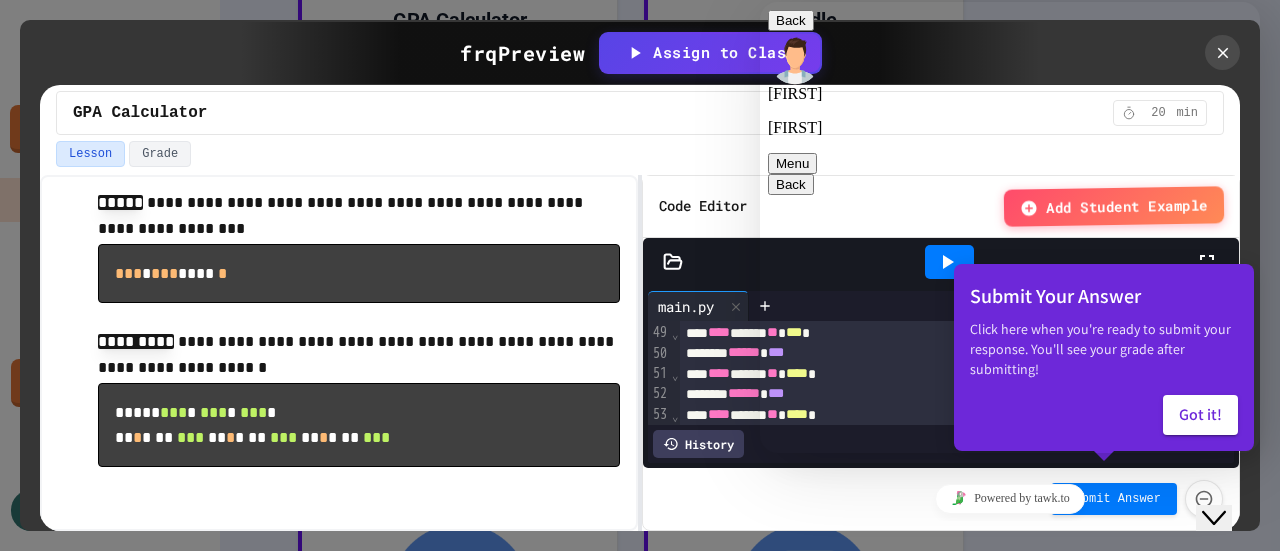 click at bounding box center [760, 2] 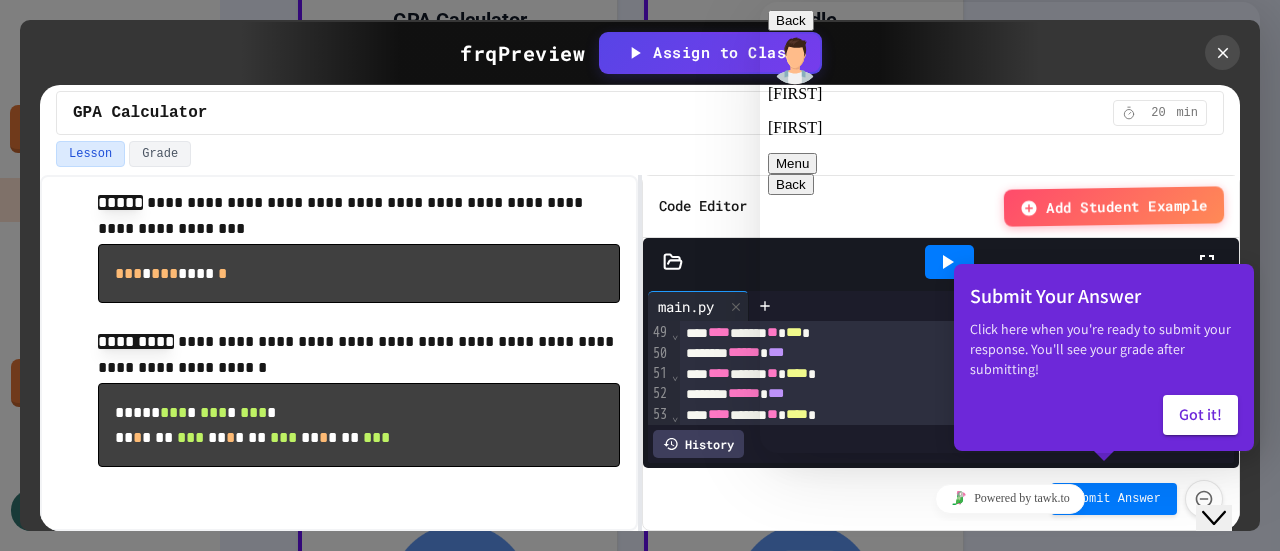 scroll, scrollTop: 478, scrollLeft: 0, axis: vertical 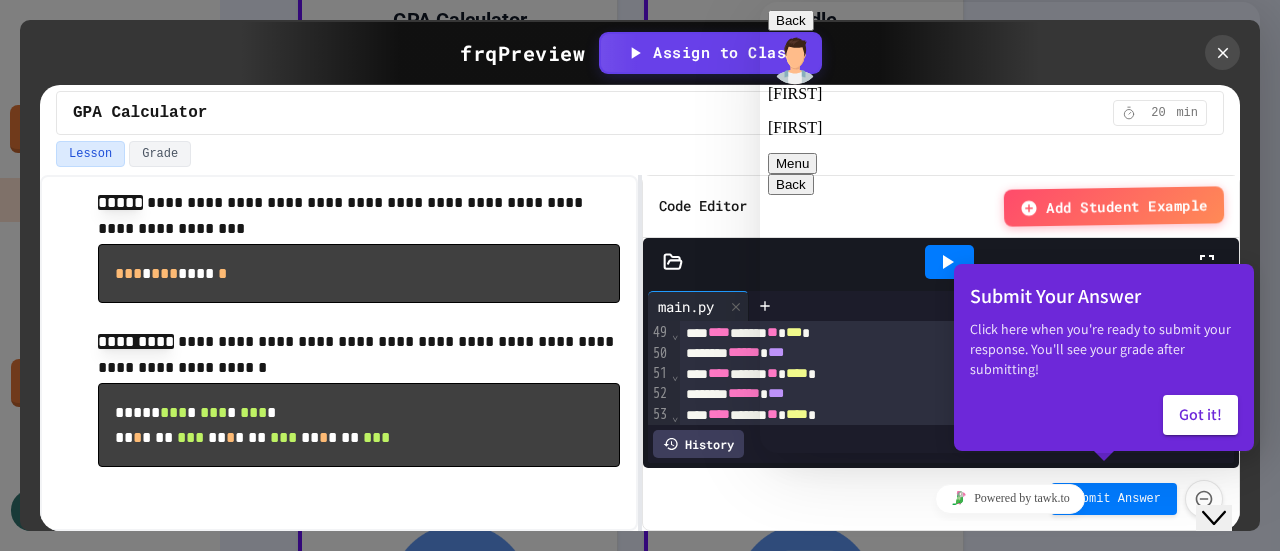 type on "**********" 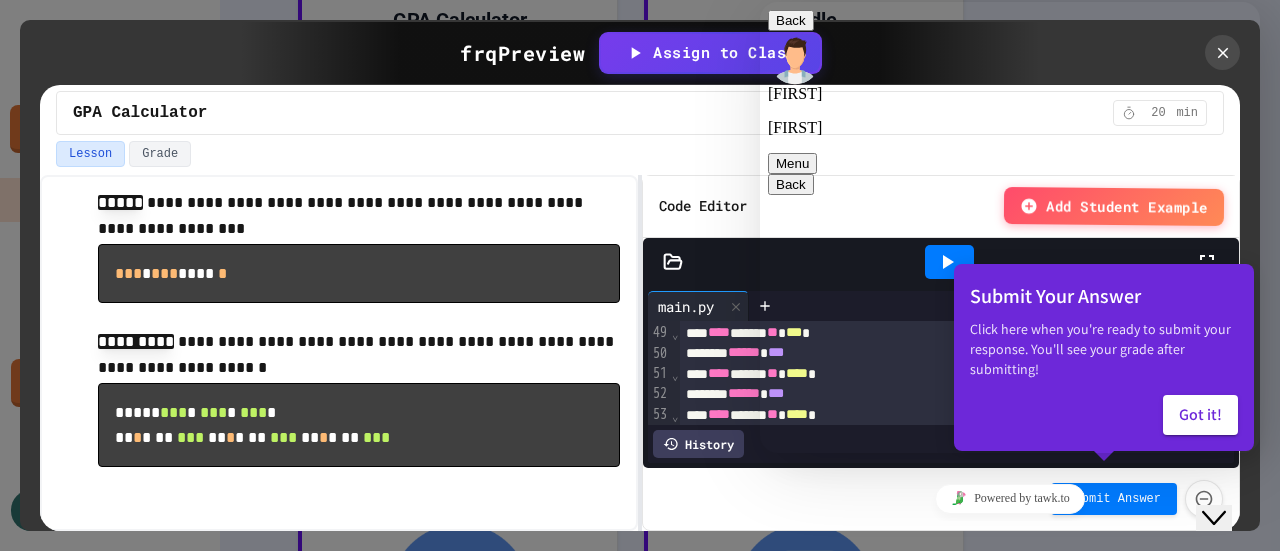 scroll, scrollTop: 545, scrollLeft: 0, axis: vertical 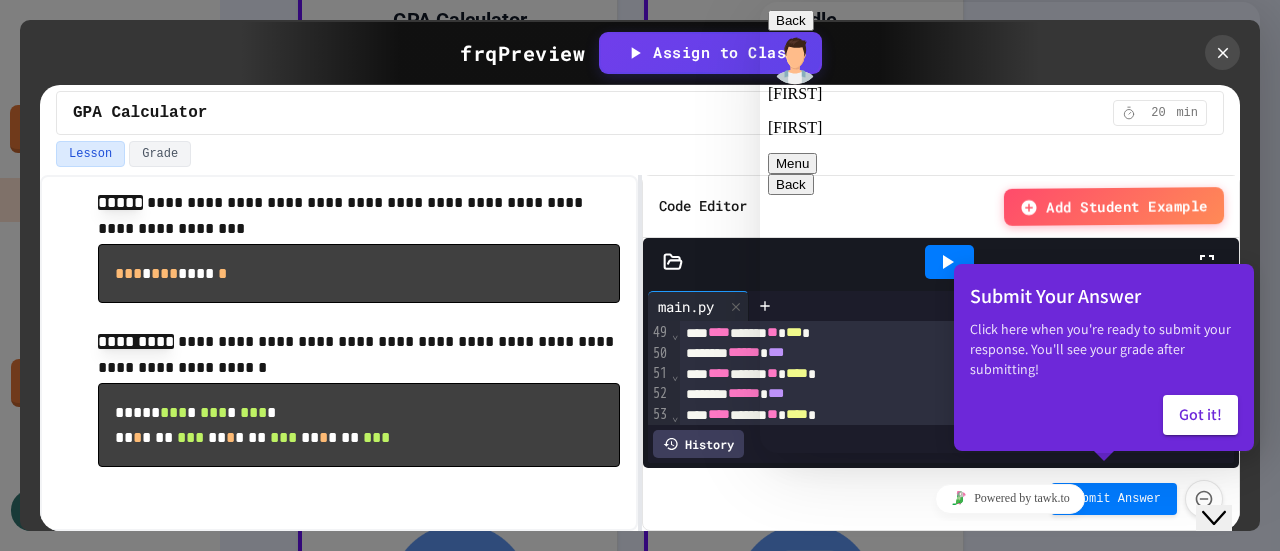 click on "https://calendly.com/r-dehmoubed99/full-availability?back=1&month=2025-08" at bounding box center (980, 2772) 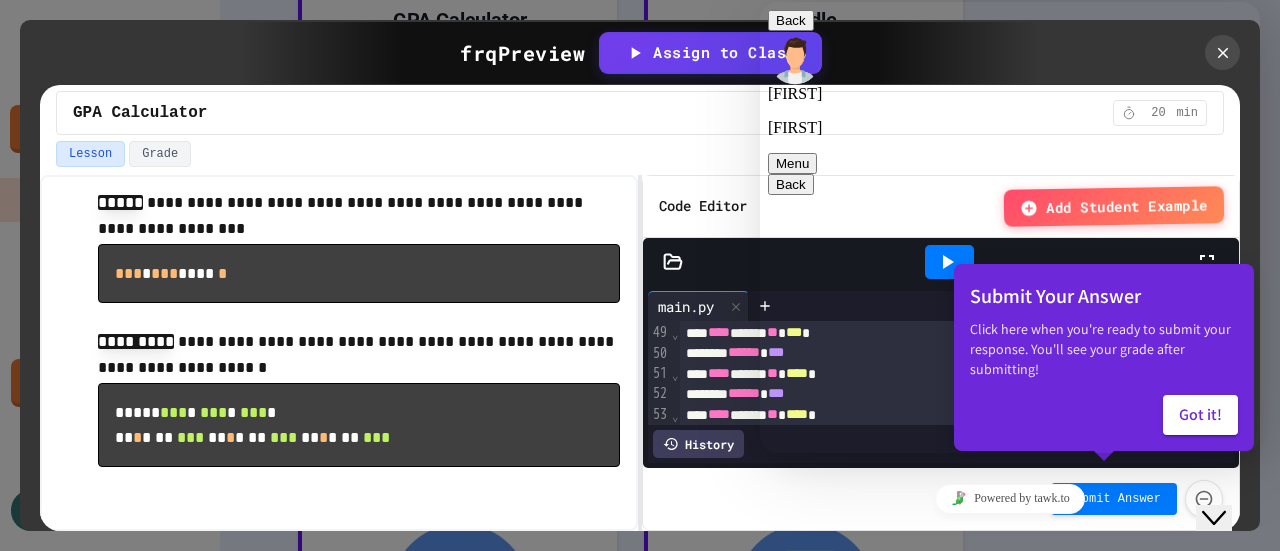 scroll, scrollTop: 0, scrollLeft: 0, axis: both 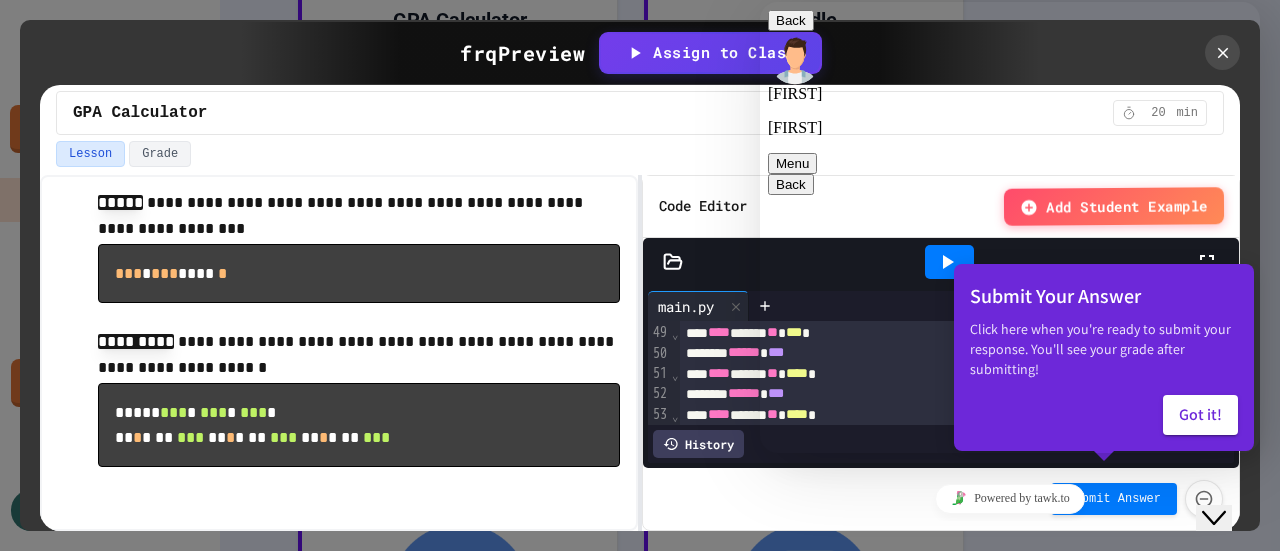 drag, startPoint x: 950, startPoint y: 180, endPoint x: 894, endPoint y: 102, distance: 96.02083 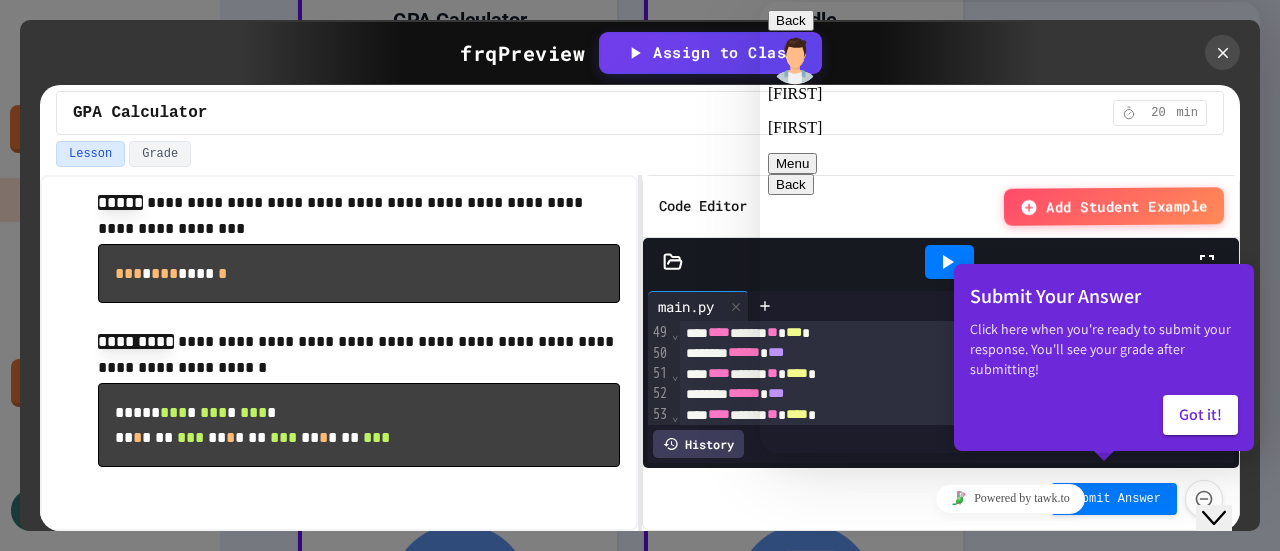 click on "Hello.  I would like to learn more about this program and possibly use this for my coding club. I would like to use this for the club as giving projects for them to produce and see their outputs" at bounding box center [1010, 707] 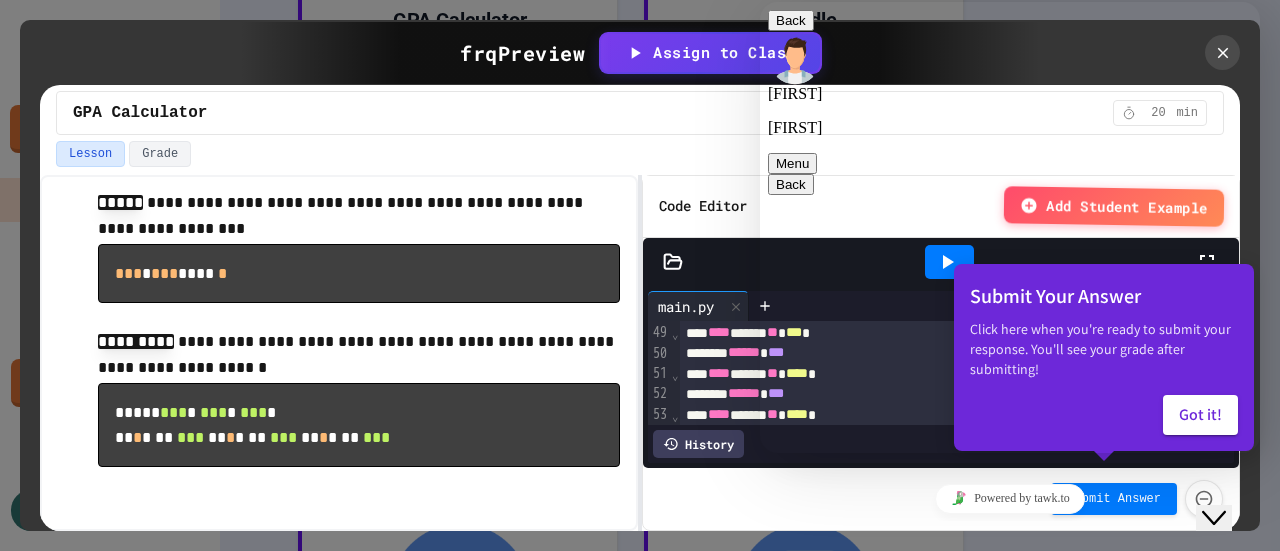 copy on "I would like to learn more about this program and possibly use this for my coding club. I would like to use this for the club as giving projects for them to produce and see their outputs" 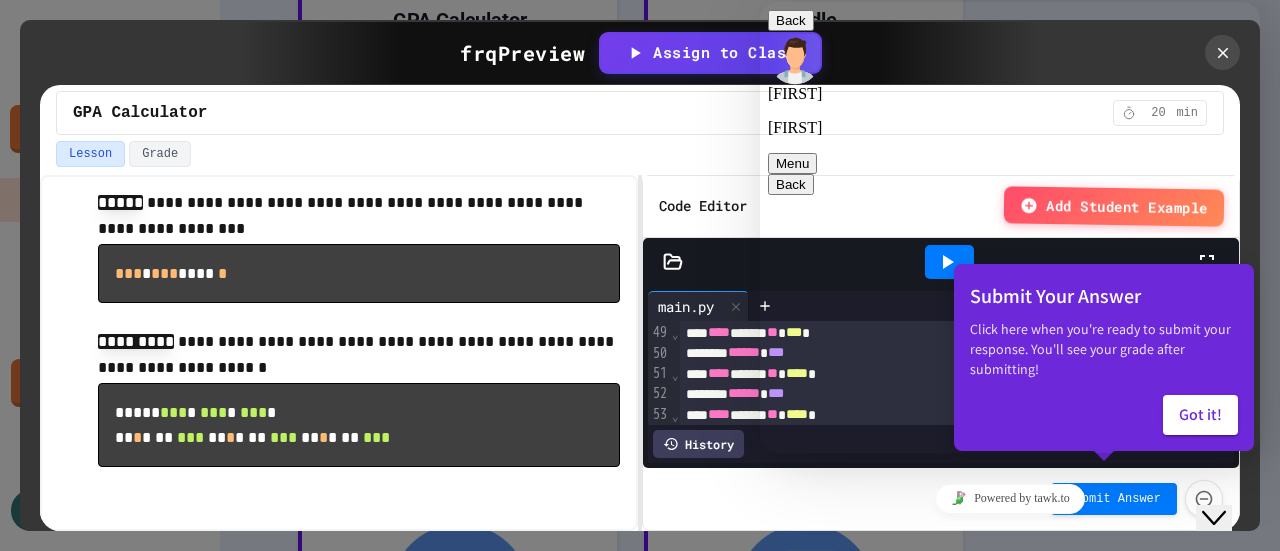 scroll, scrollTop: 738, scrollLeft: 0, axis: vertical 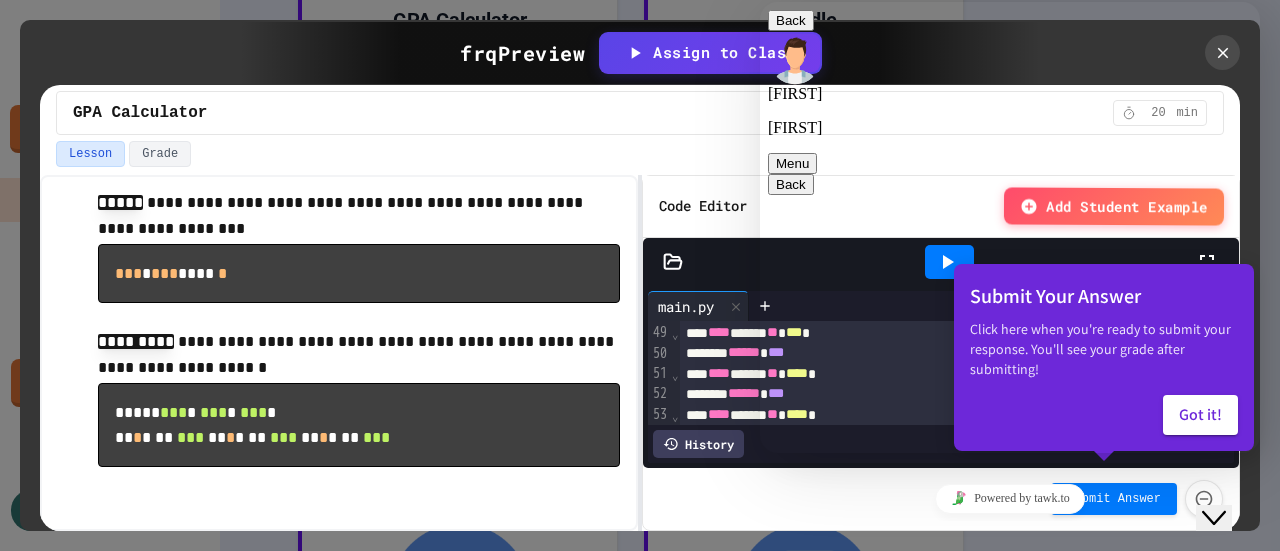 click at bounding box center (760, 2) 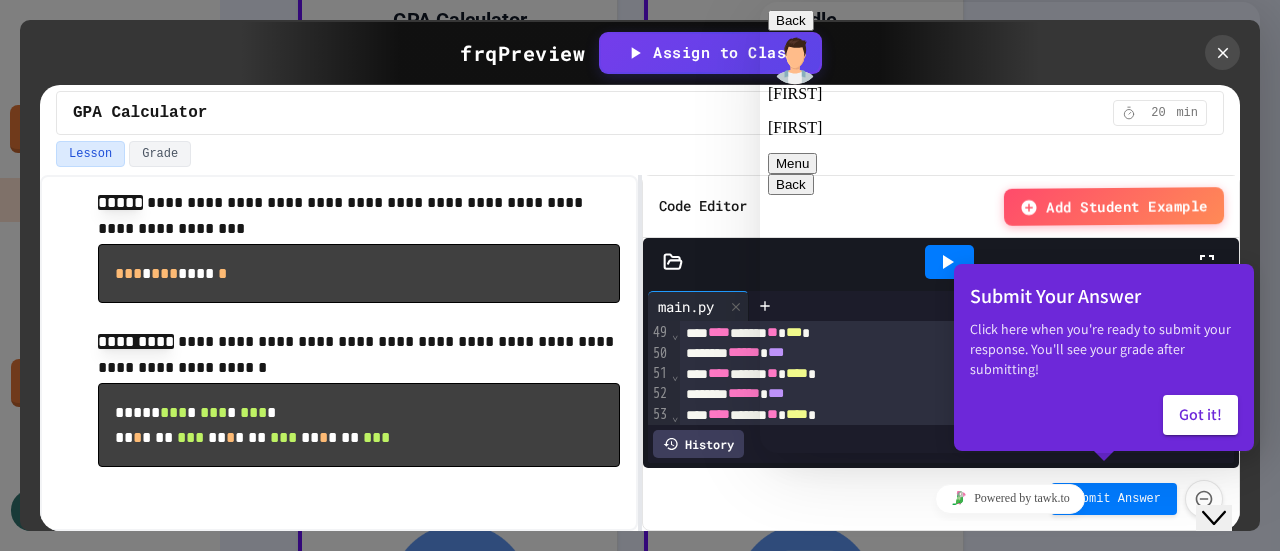 type on "**********" 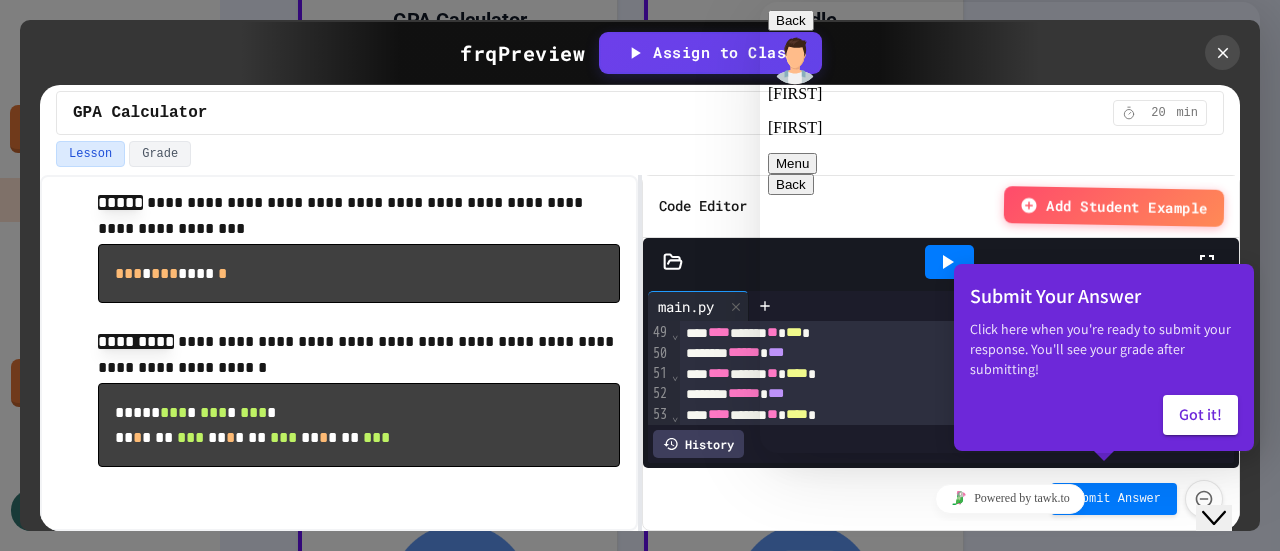 type 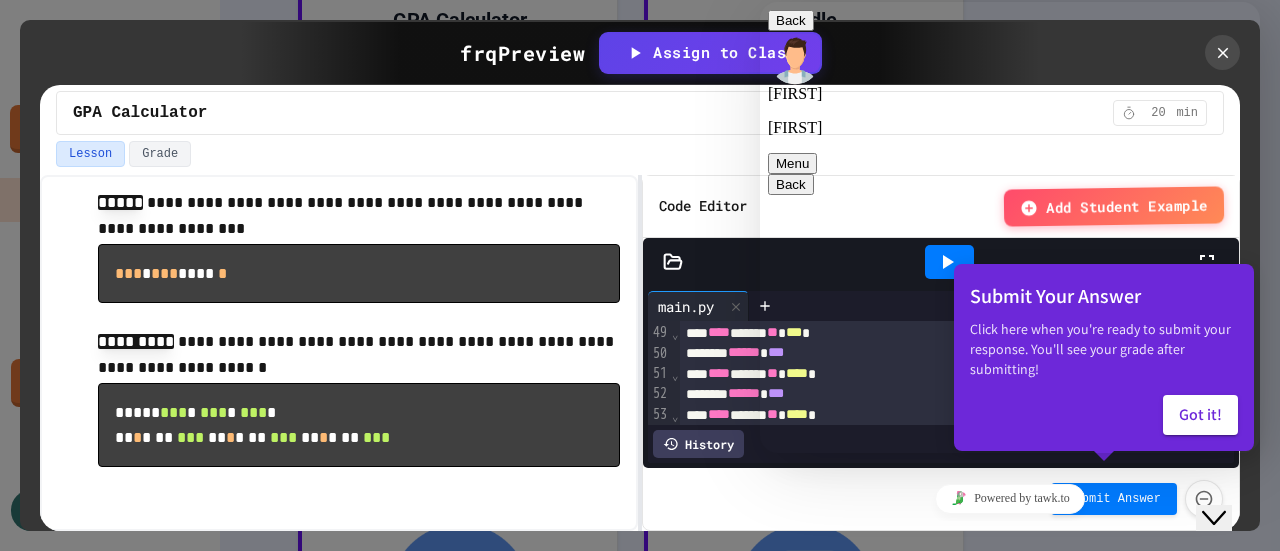scroll, scrollTop: 775, scrollLeft: 0, axis: vertical 